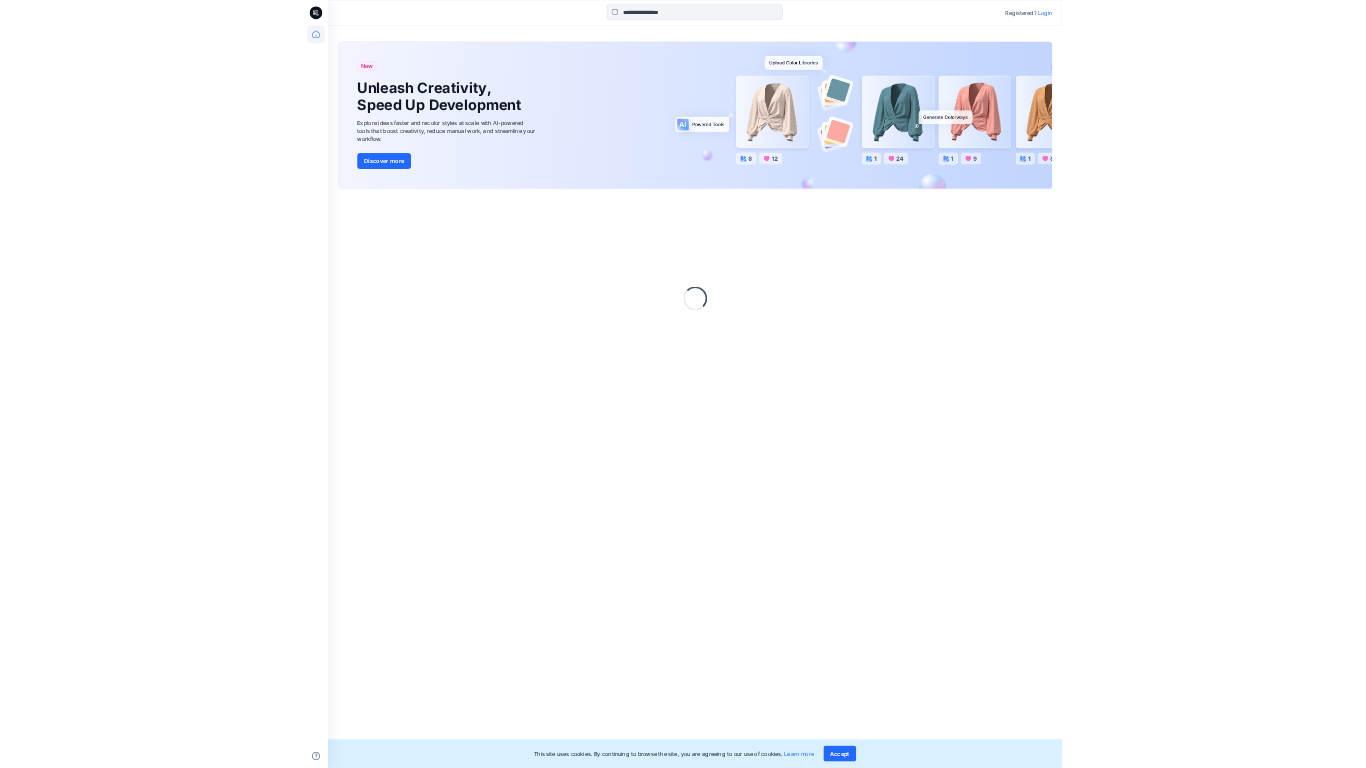 scroll, scrollTop: 0, scrollLeft: 0, axis: both 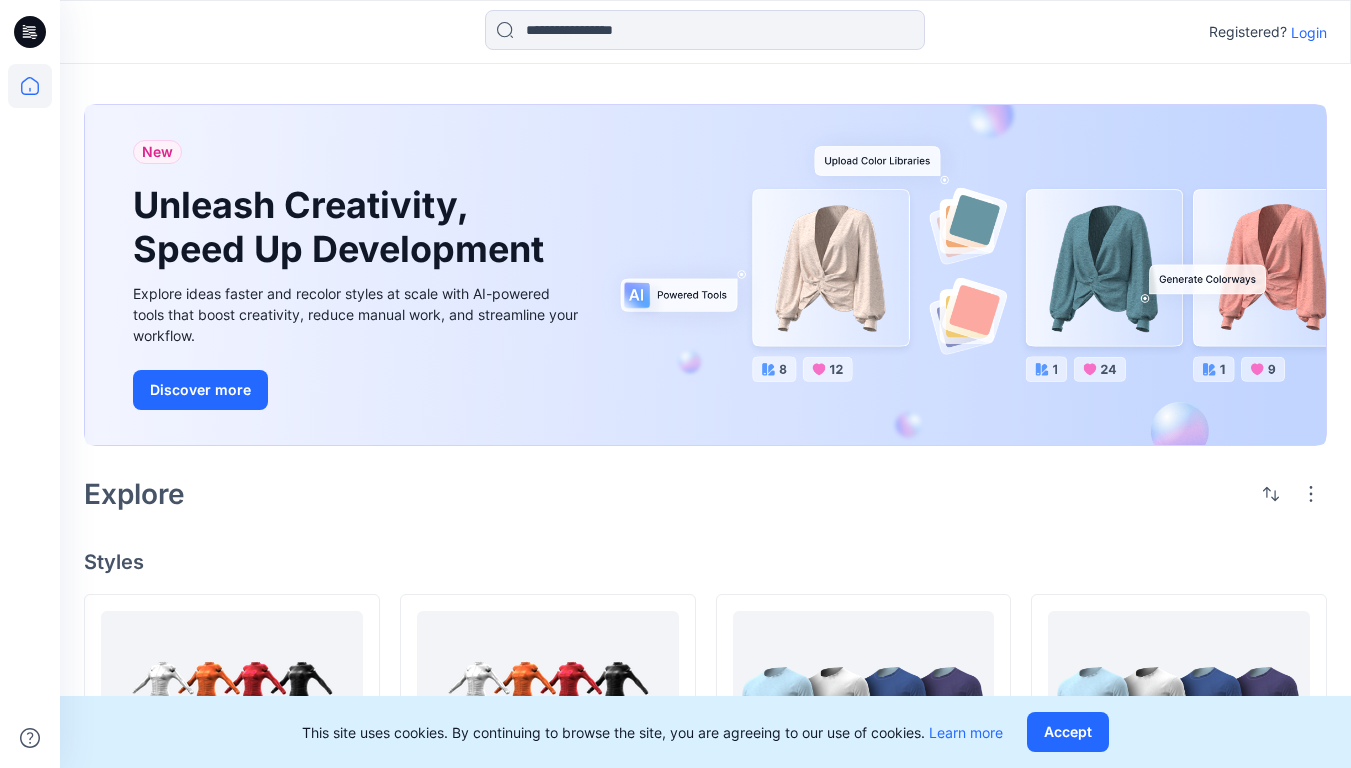 click on "Login" at bounding box center (1309, 32) 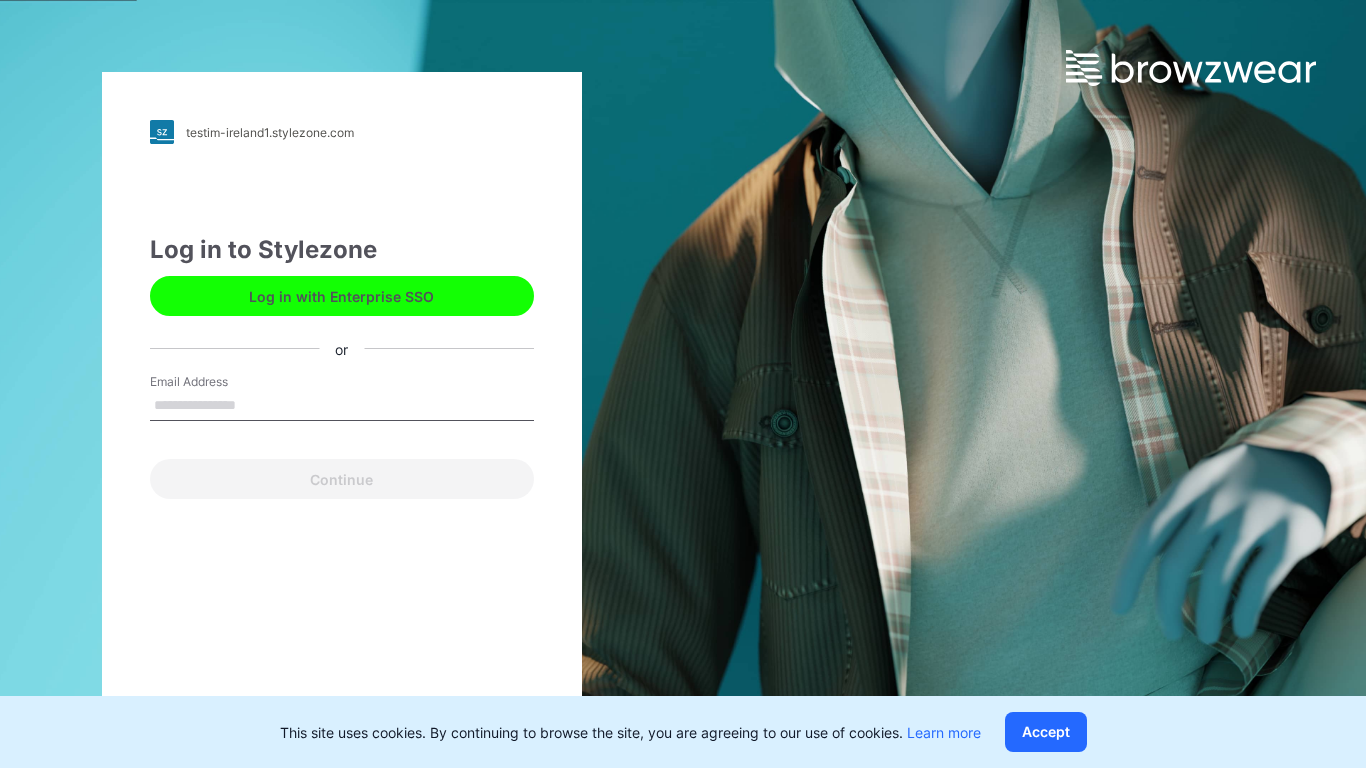 click on "Email Address" at bounding box center [342, 406] 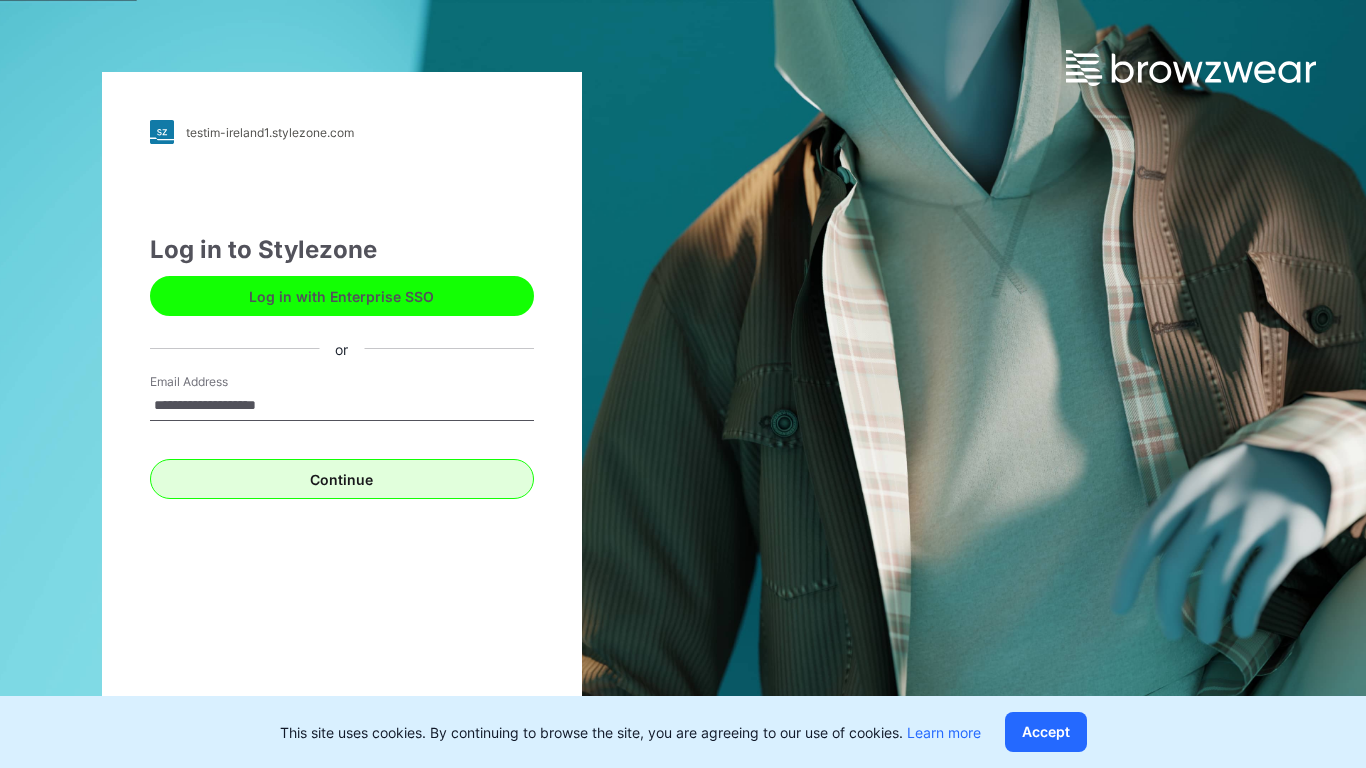 type on "**********" 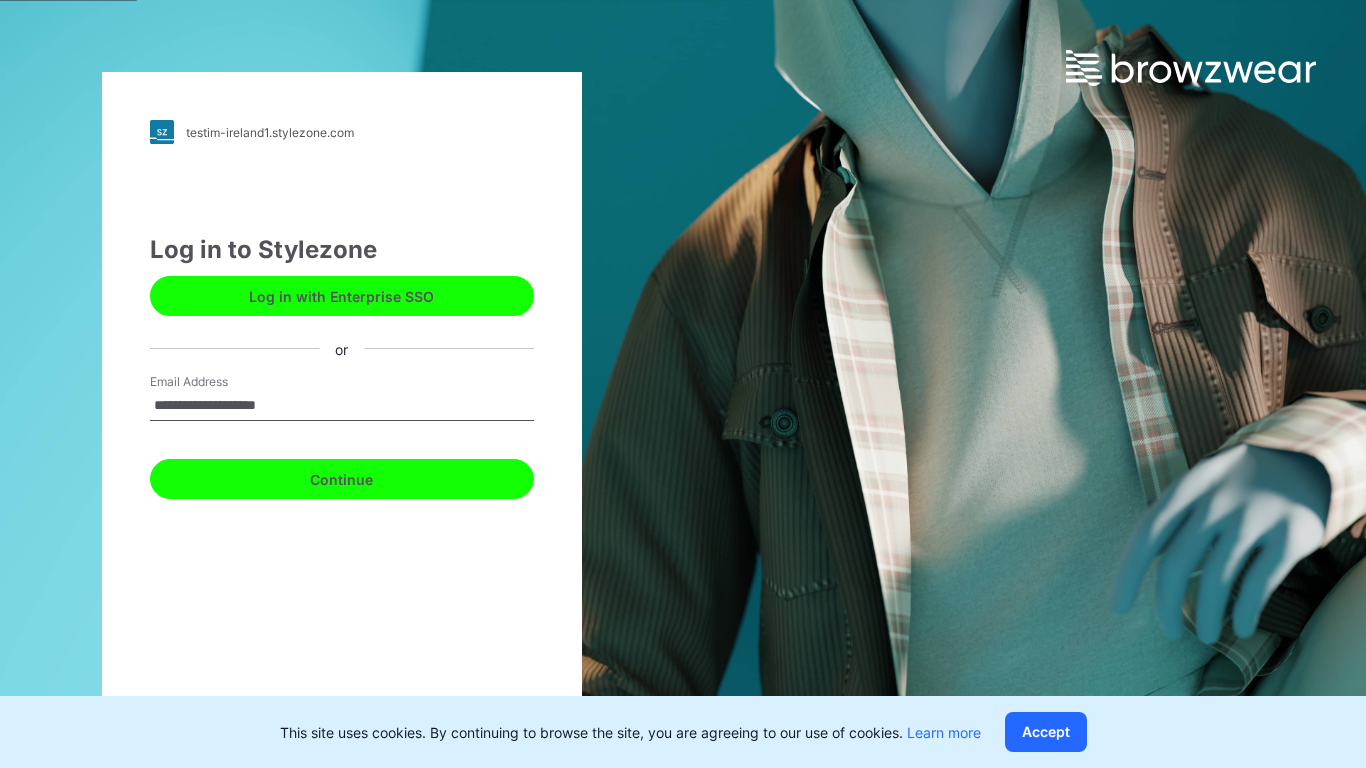 click on "Continue" at bounding box center [342, 479] 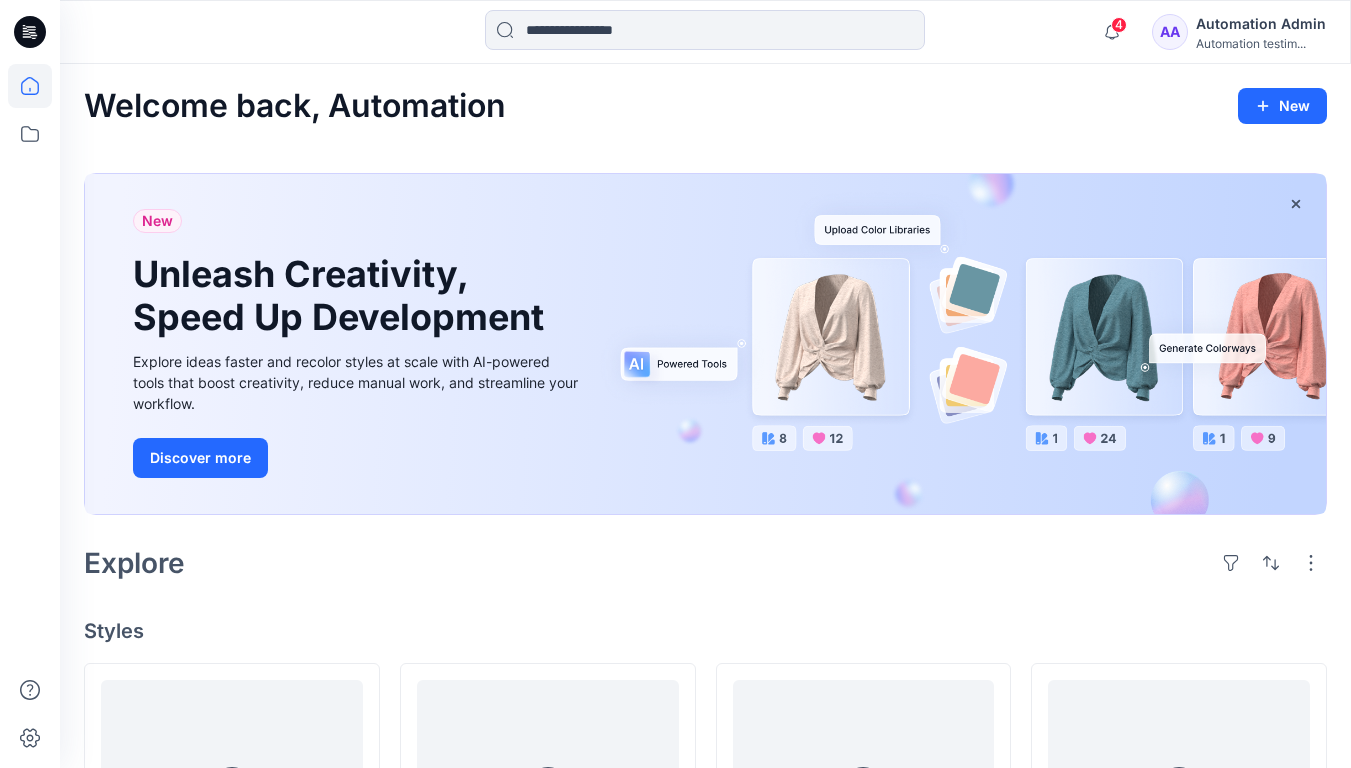 scroll, scrollTop: 0, scrollLeft: 0, axis: both 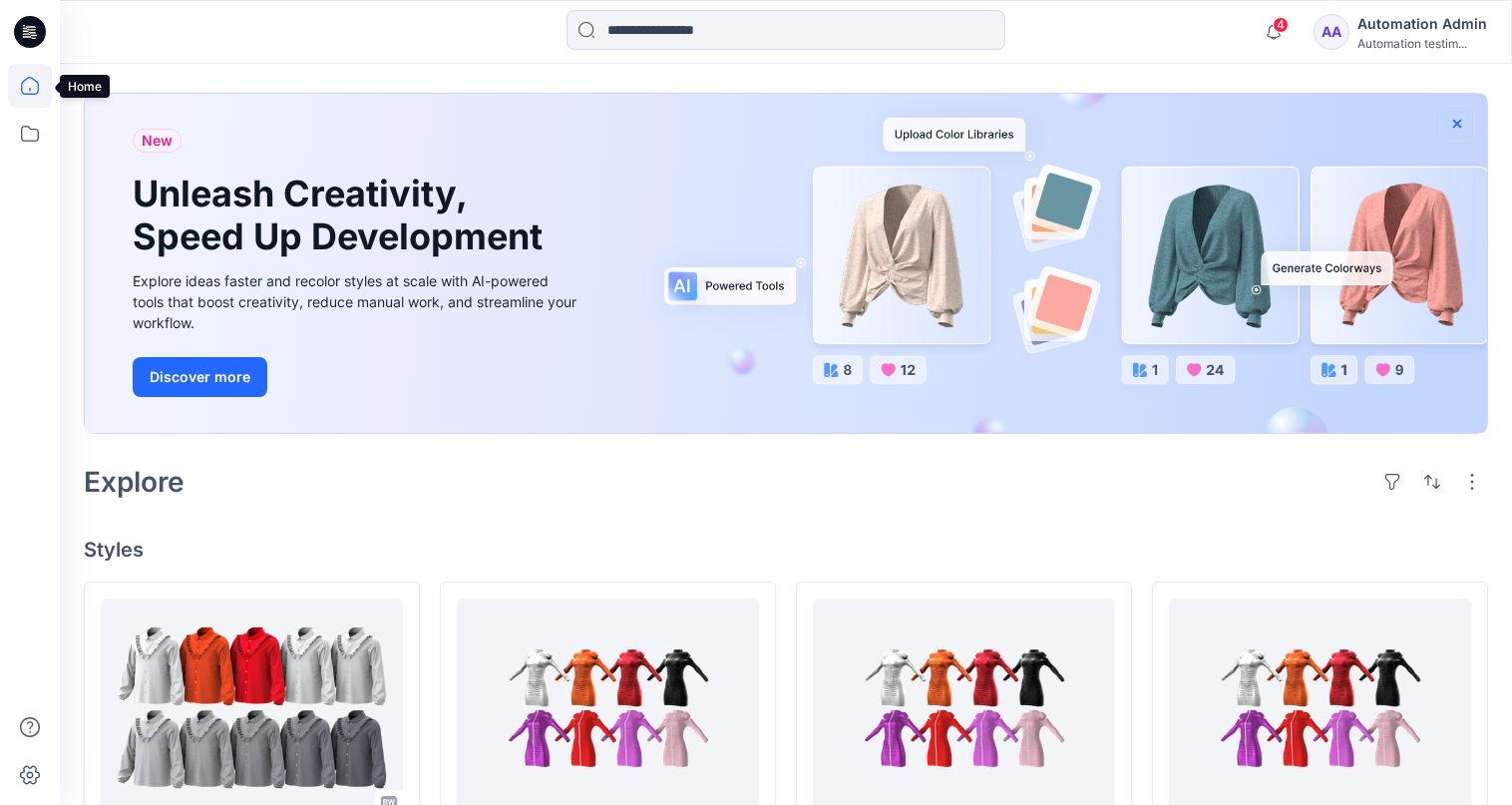 click 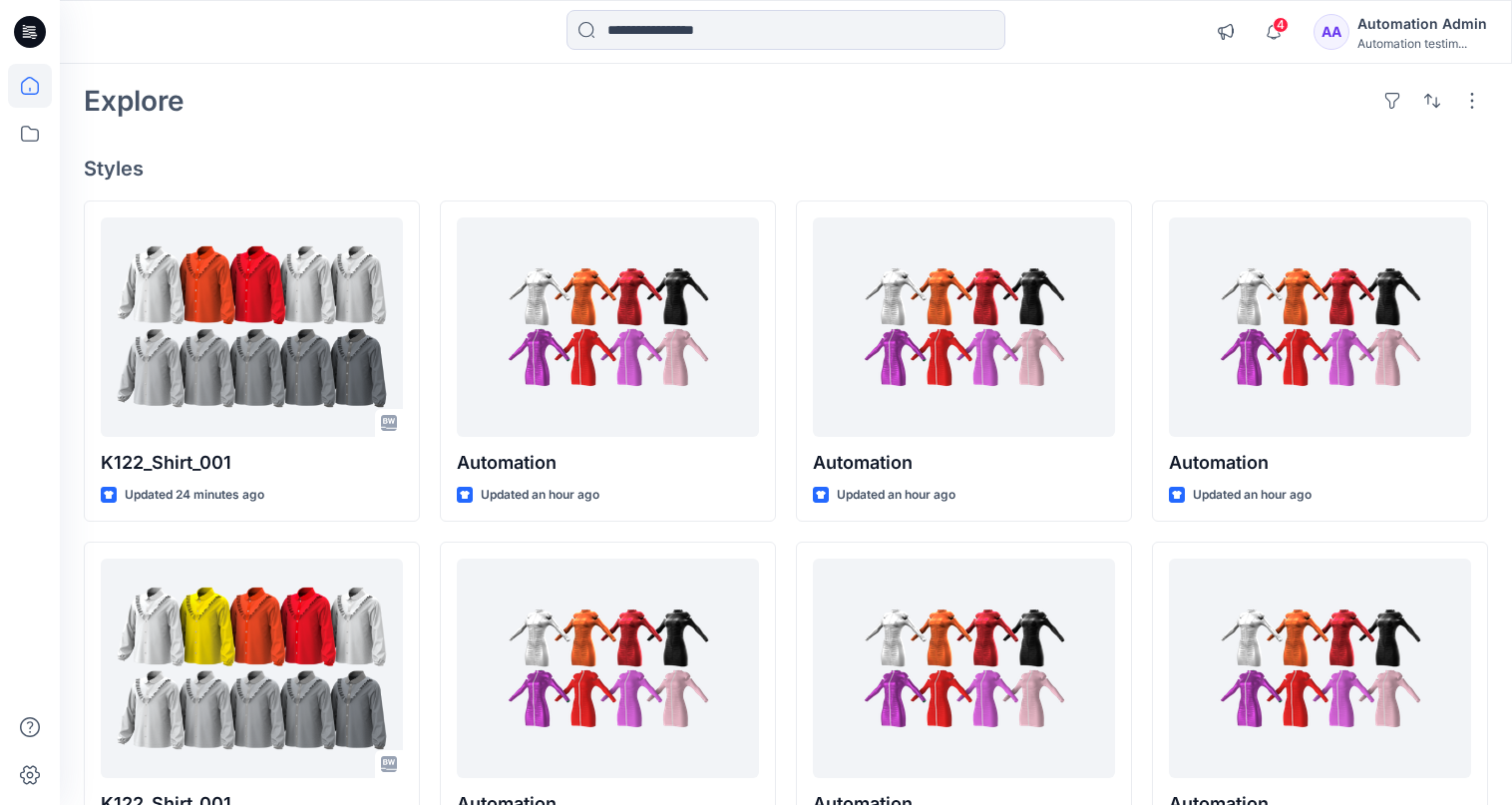 click on "Automation testim..." at bounding box center (1422, 43) 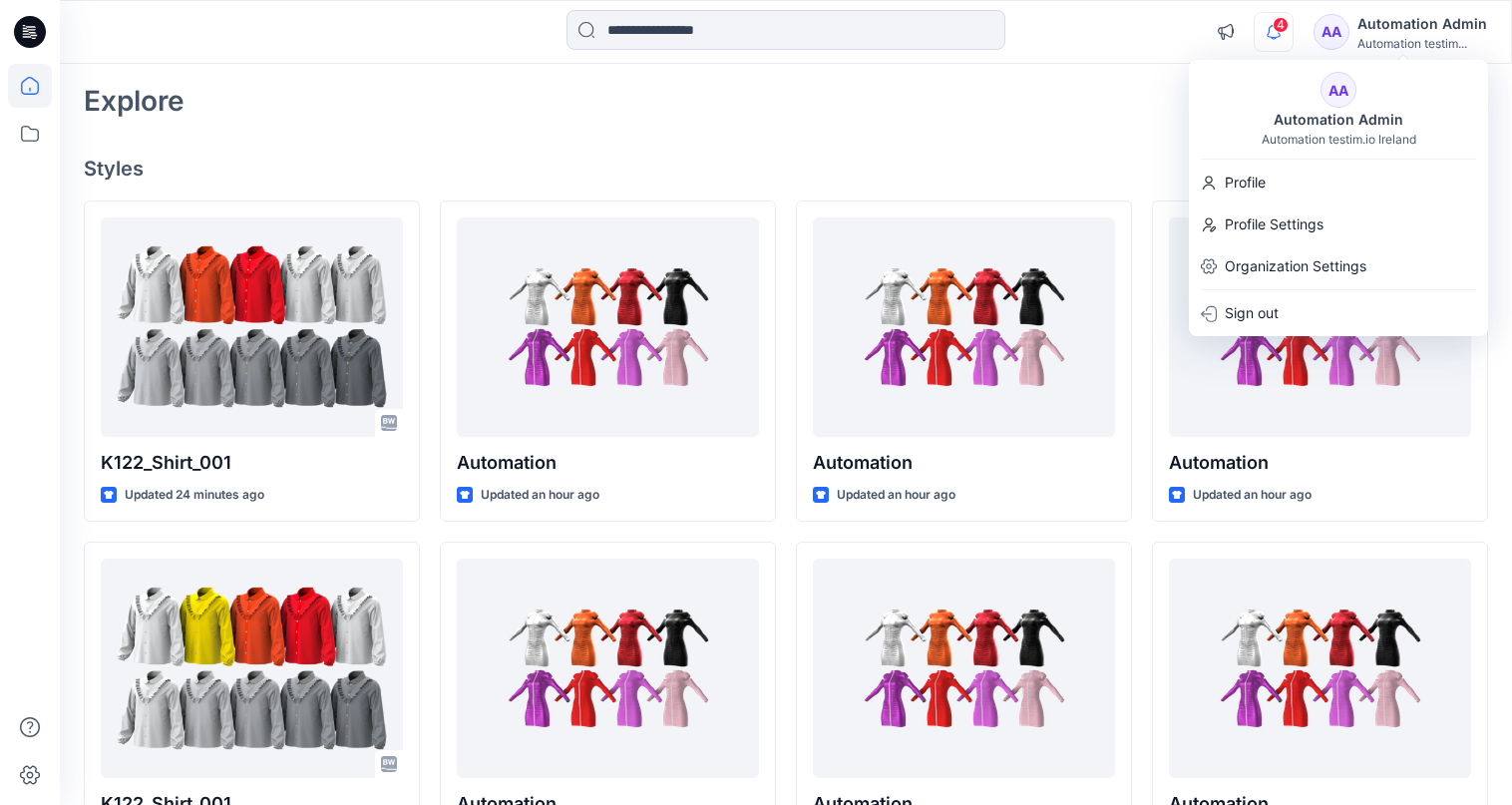 click 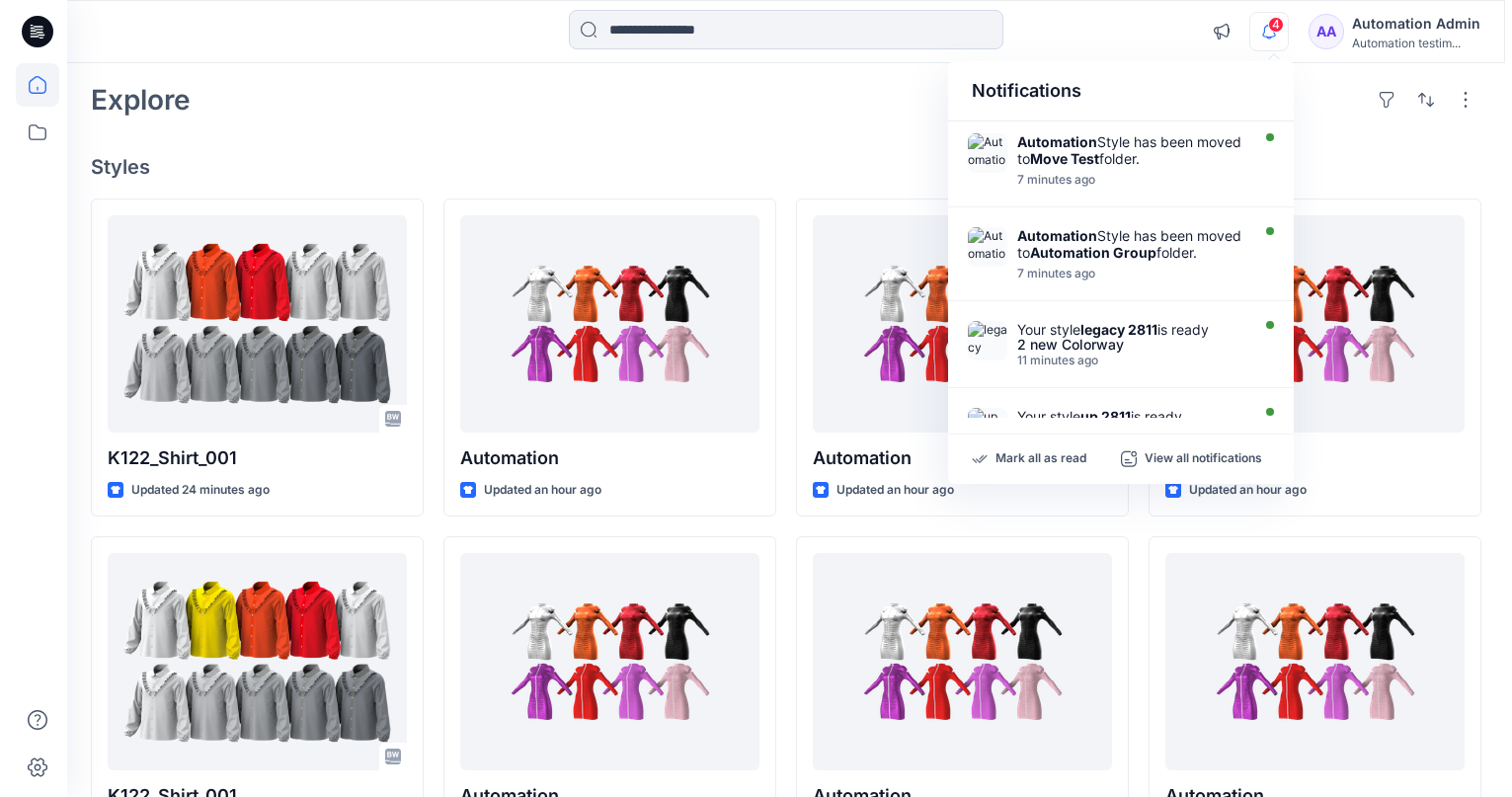 scroll, scrollTop: 0, scrollLeft: 0, axis: both 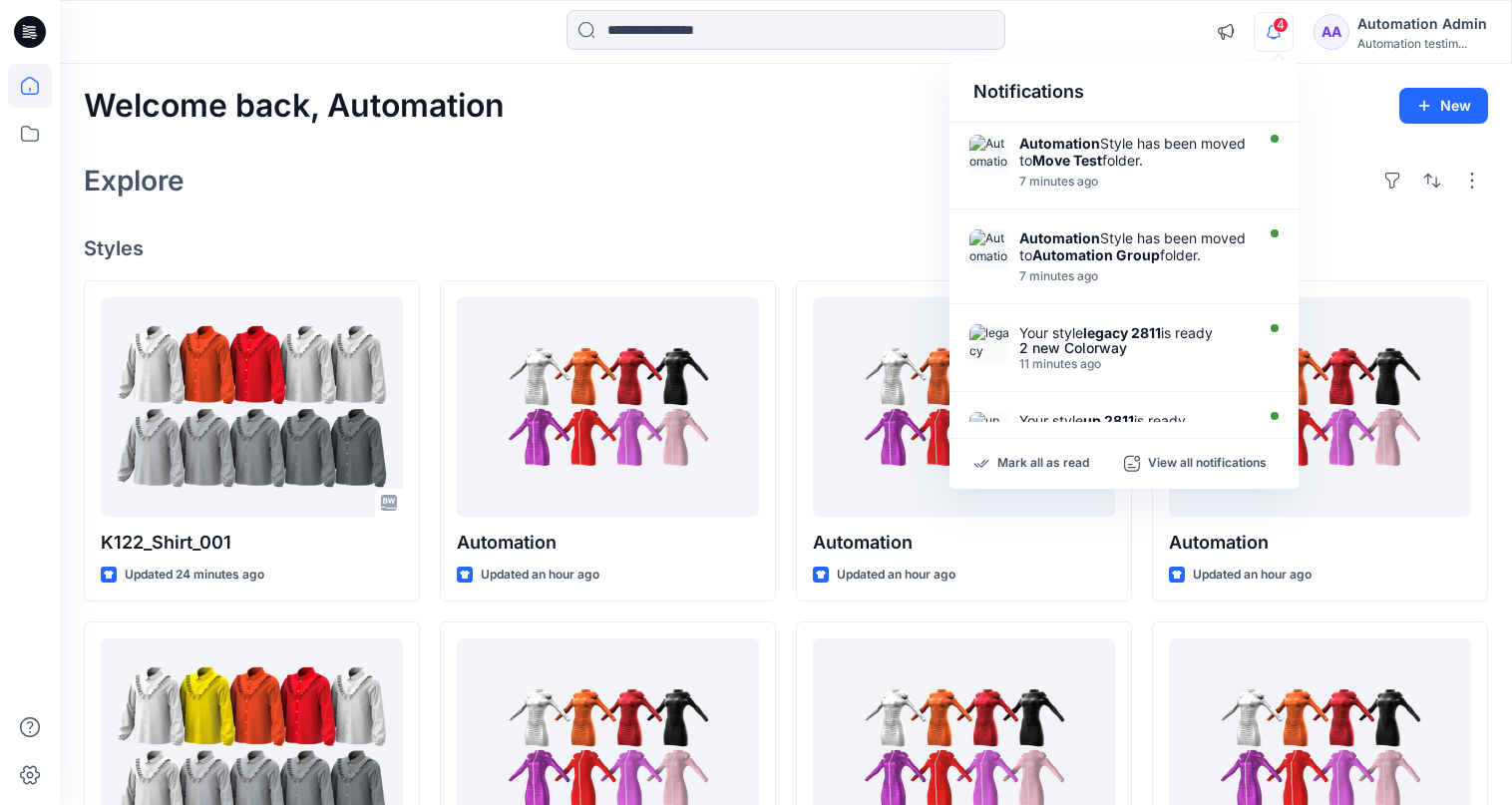click on "Notifications" at bounding box center (1124, 92) 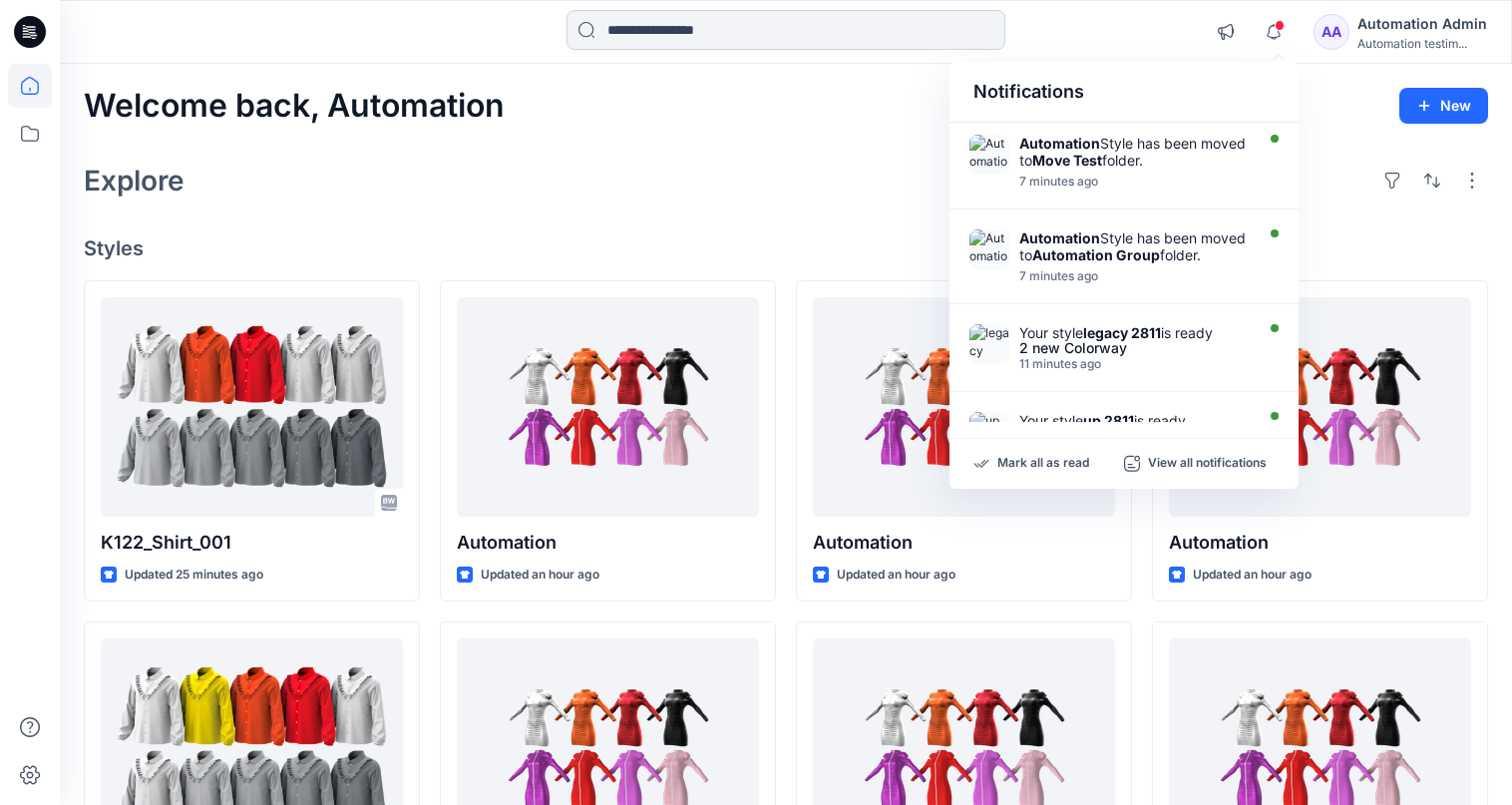 click at bounding box center [786, 30] 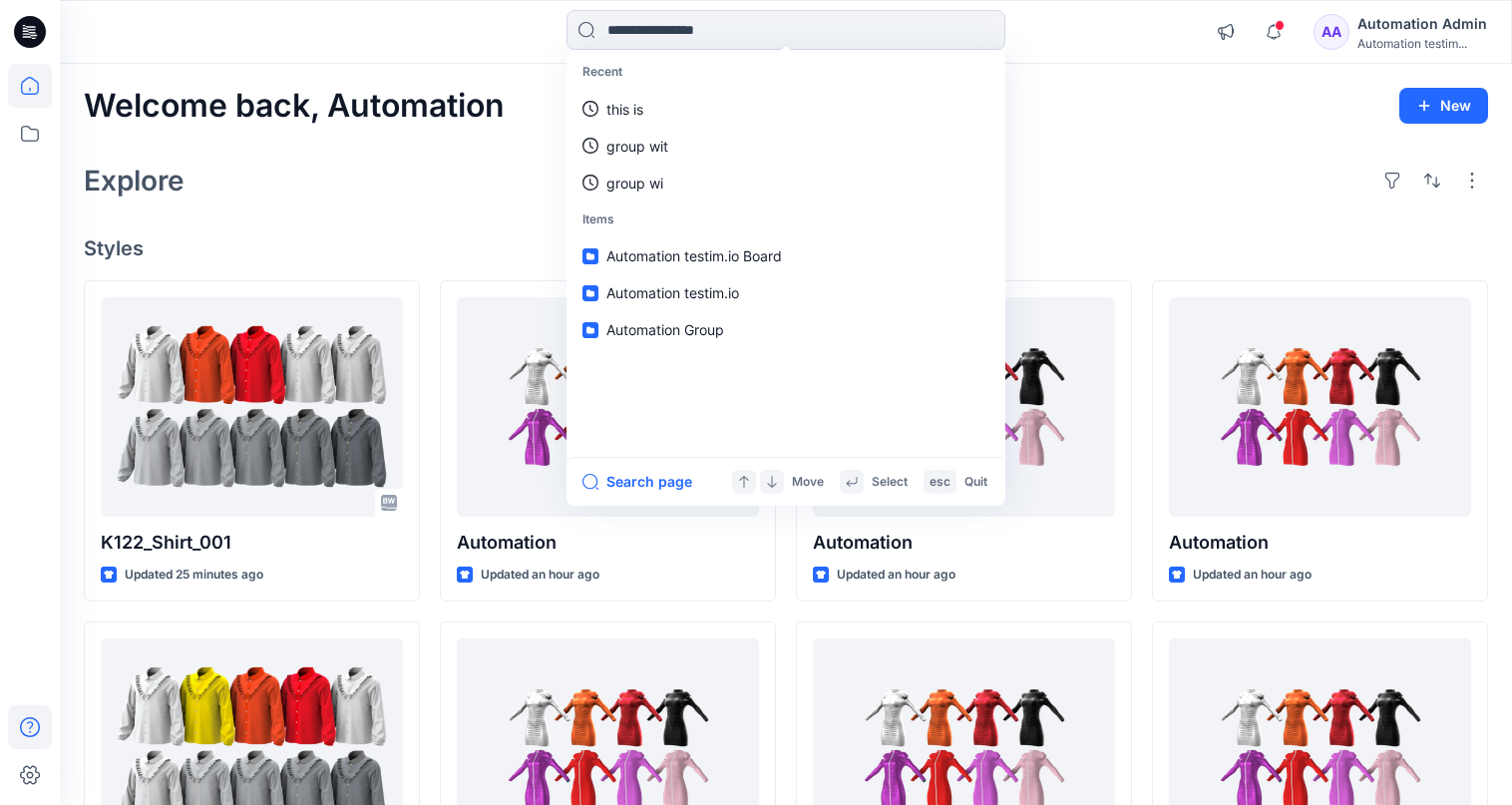 click 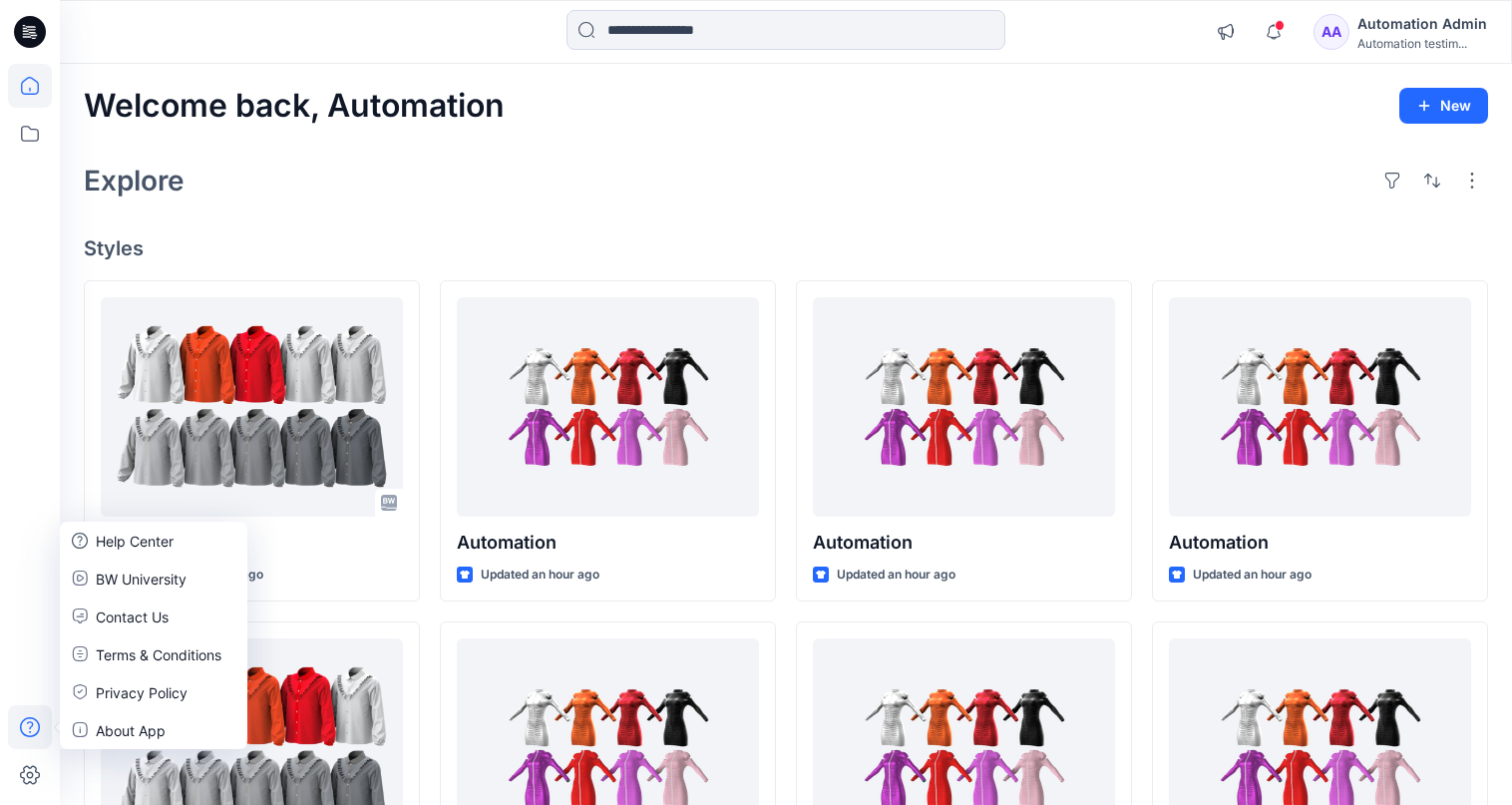 click on "Explore" at bounding box center [786, 181] 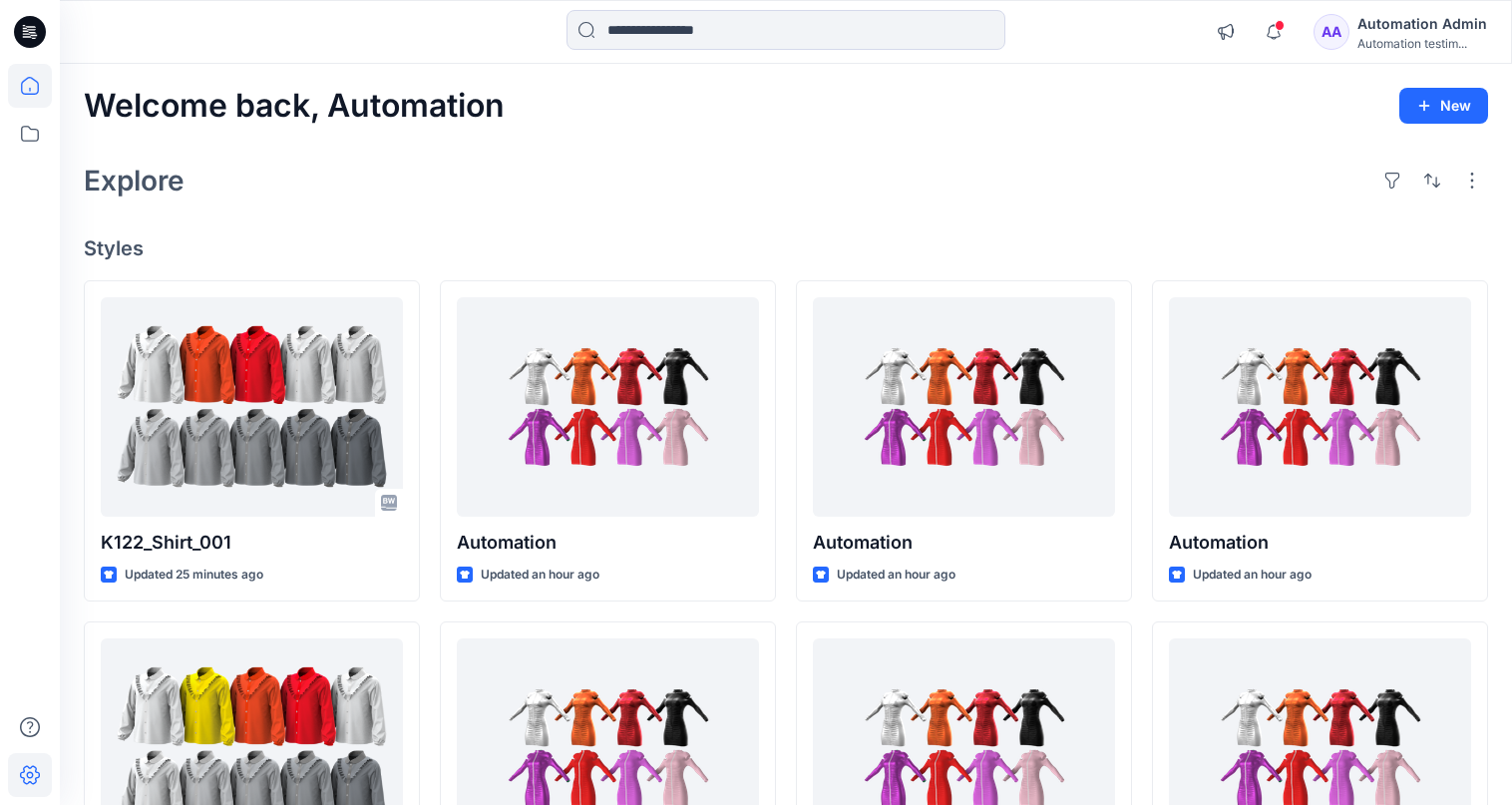 click 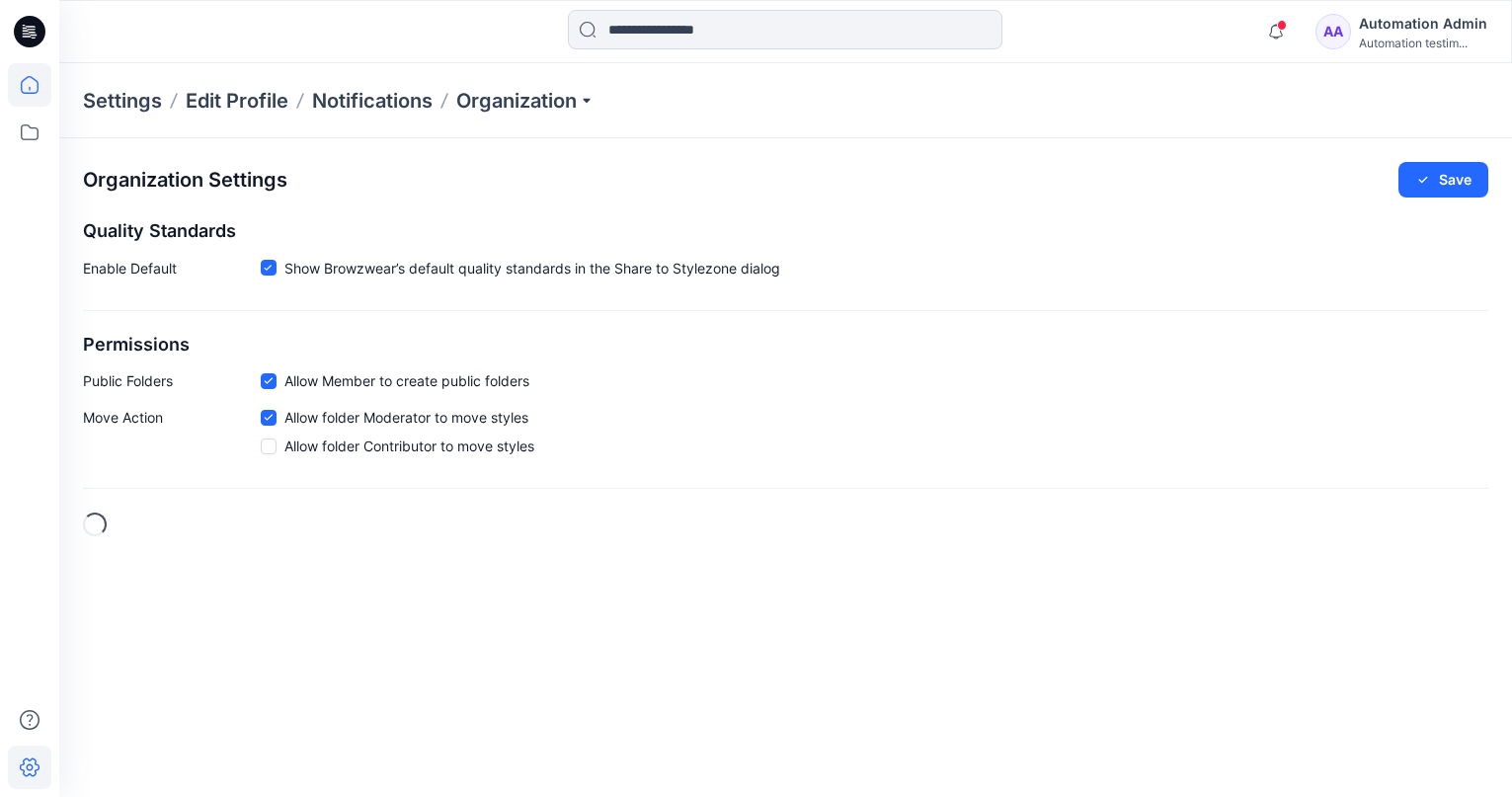 click 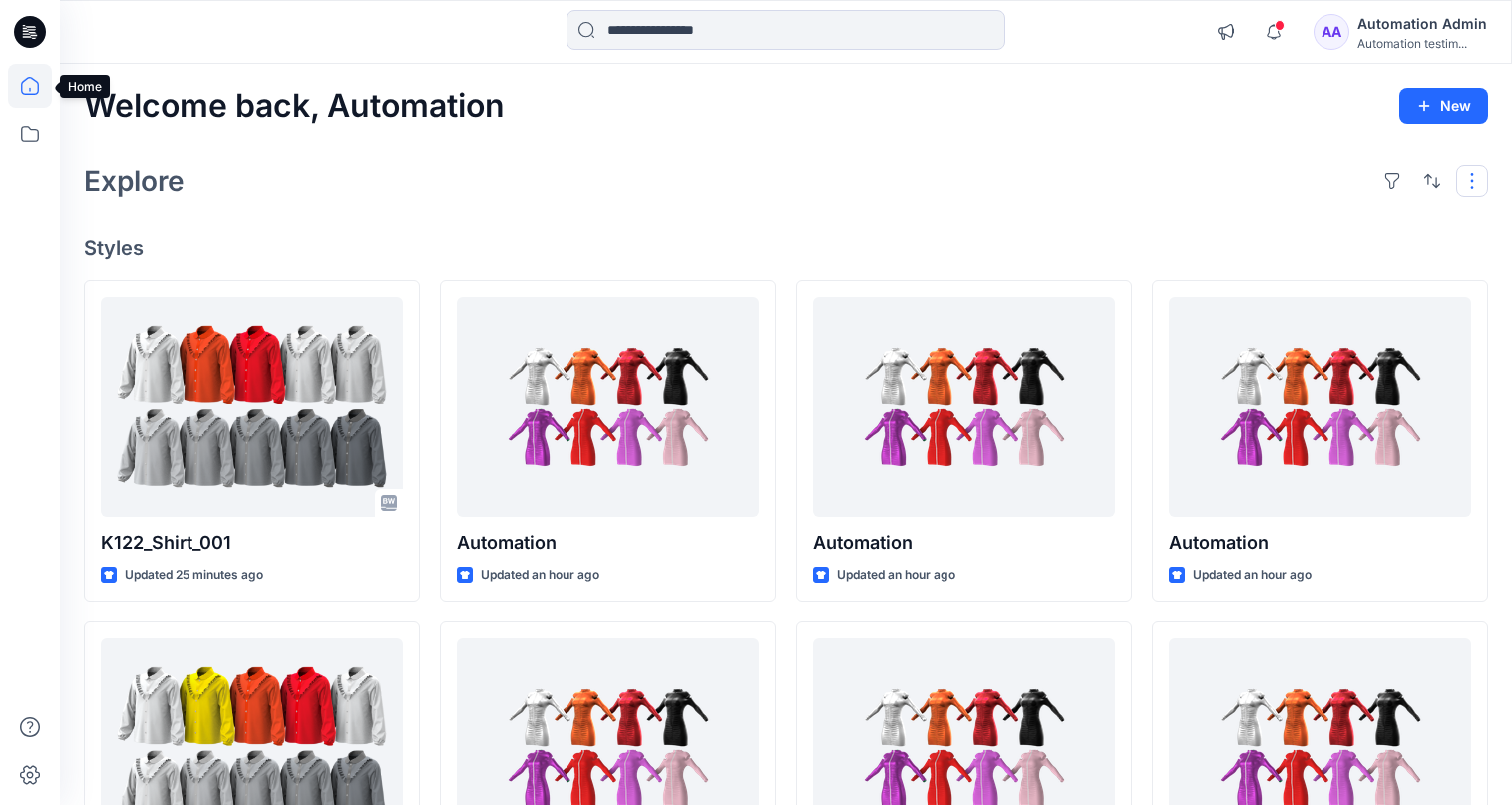 click at bounding box center [1472, 181] 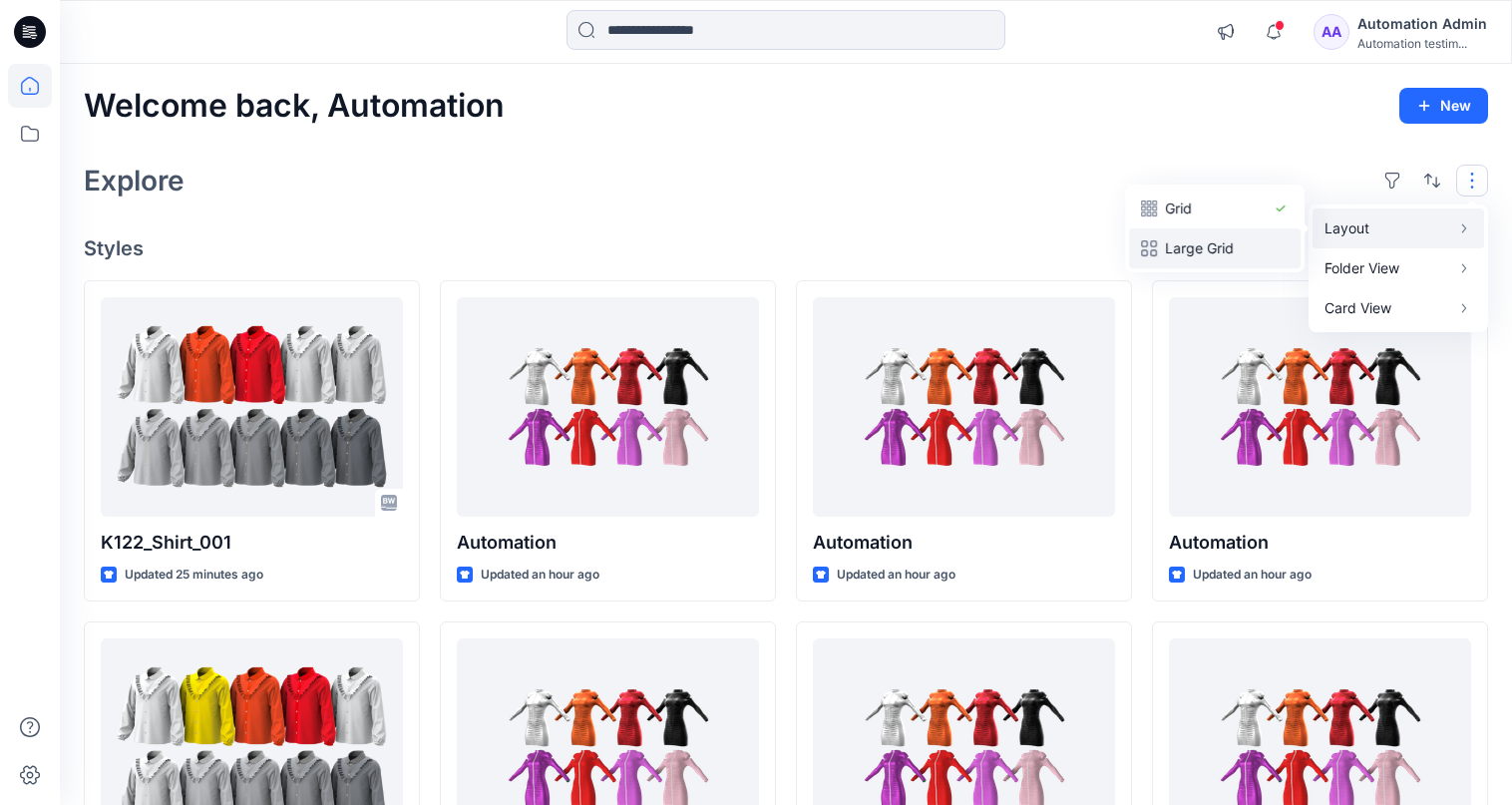 click on "Large Grid" at bounding box center (1215, 248) 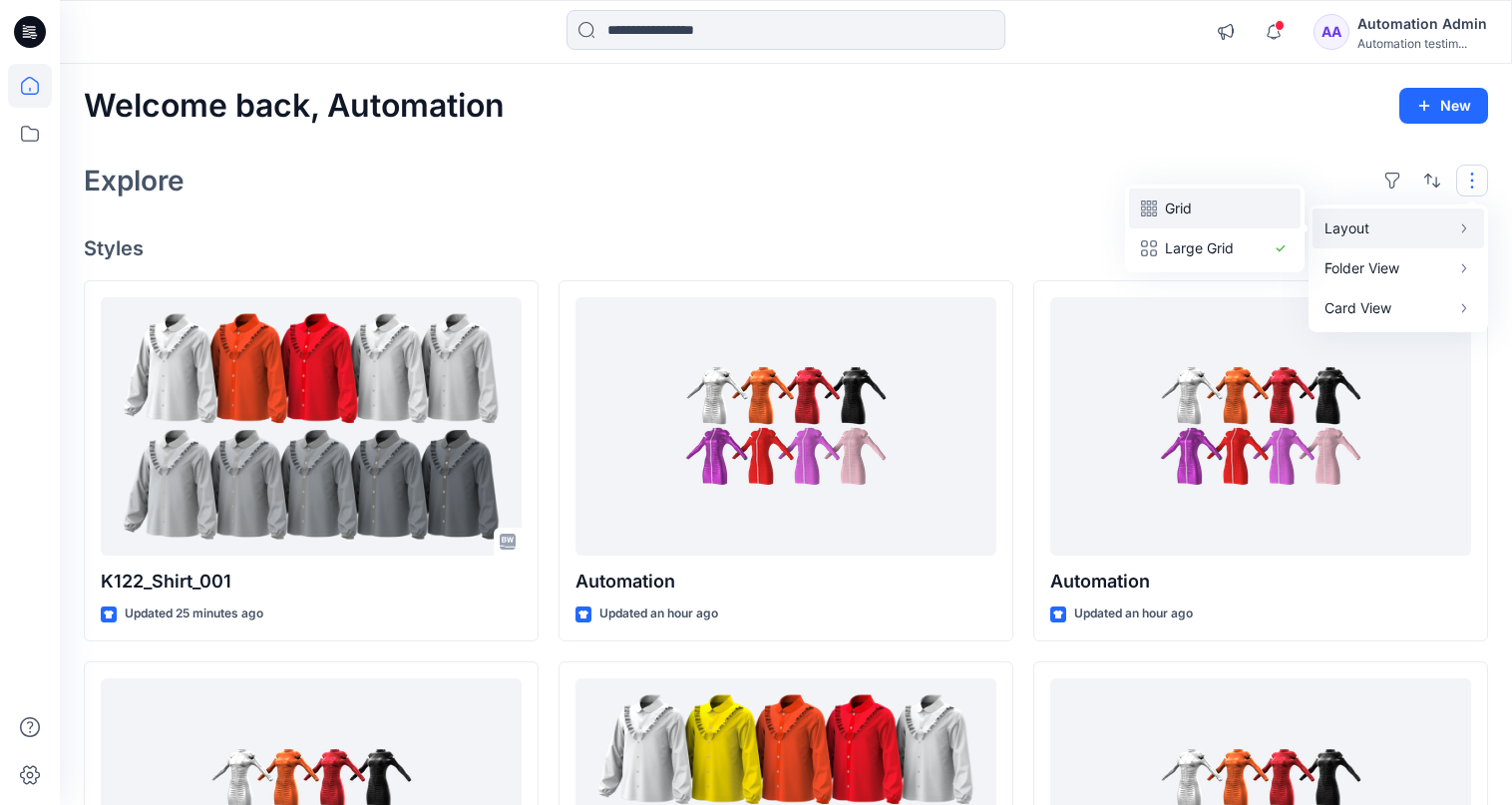 click on "Grid" at bounding box center (1215, 208) 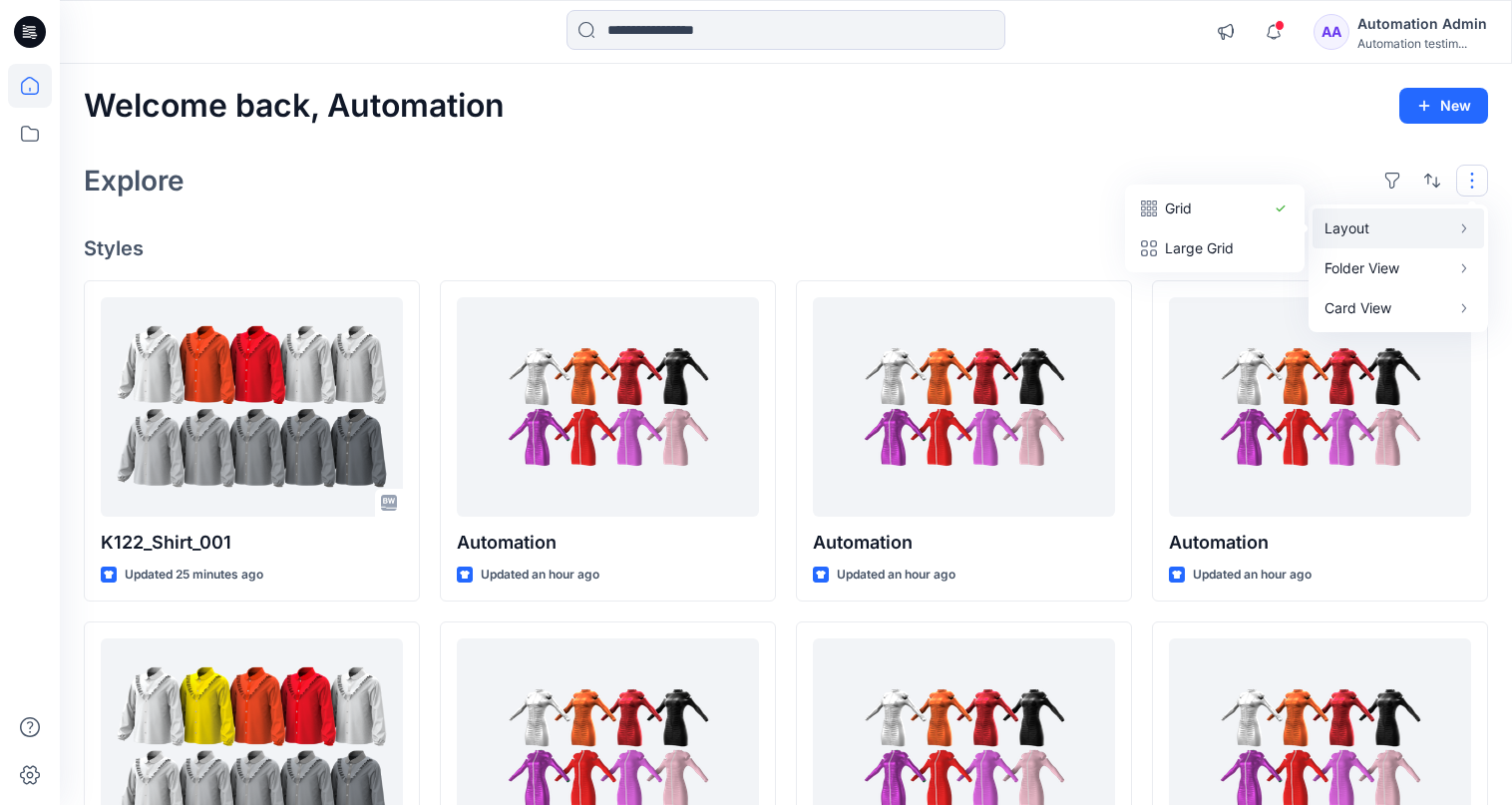 click at bounding box center (1472, 181) 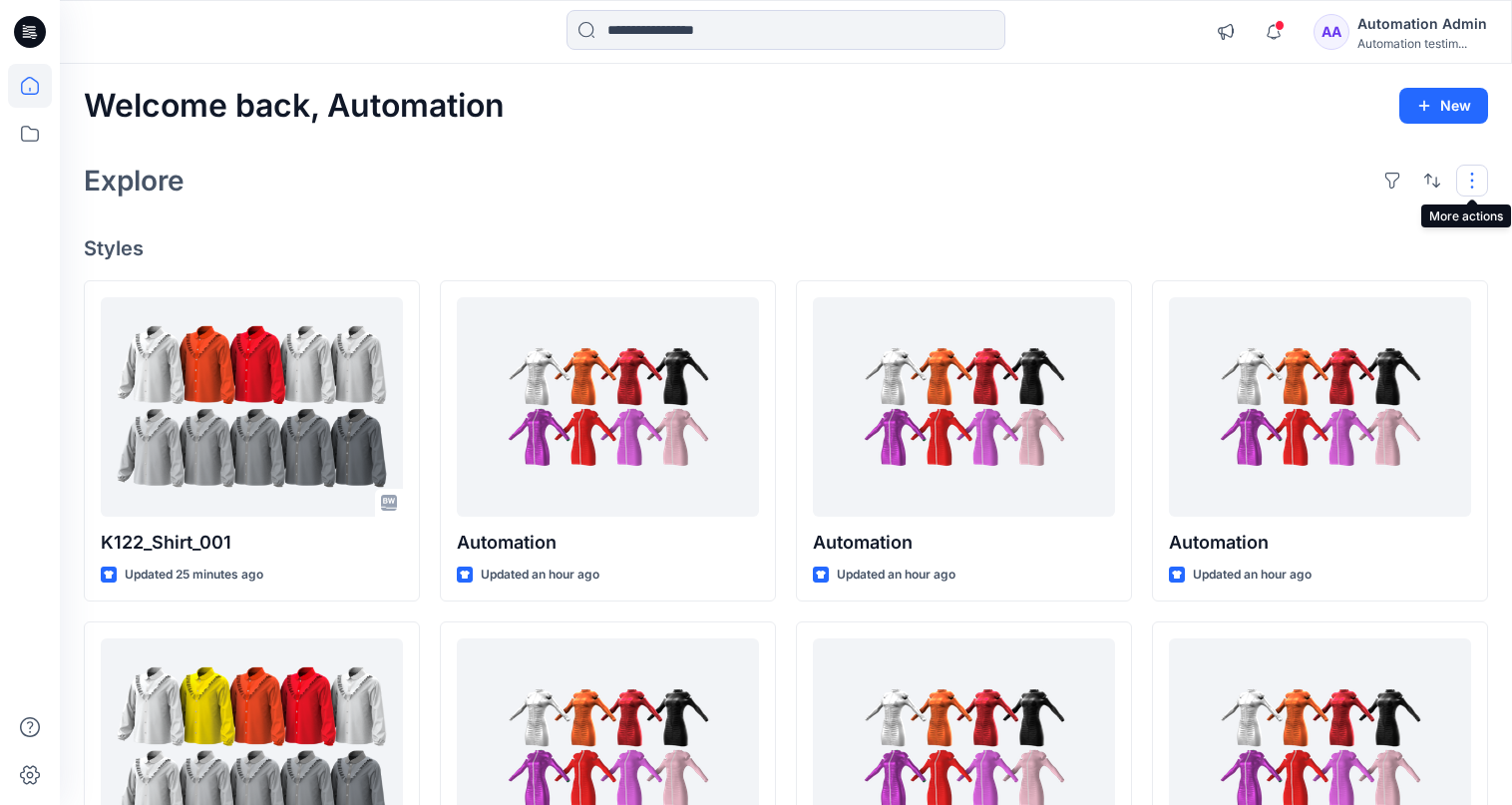 click at bounding box center [1472, 181] 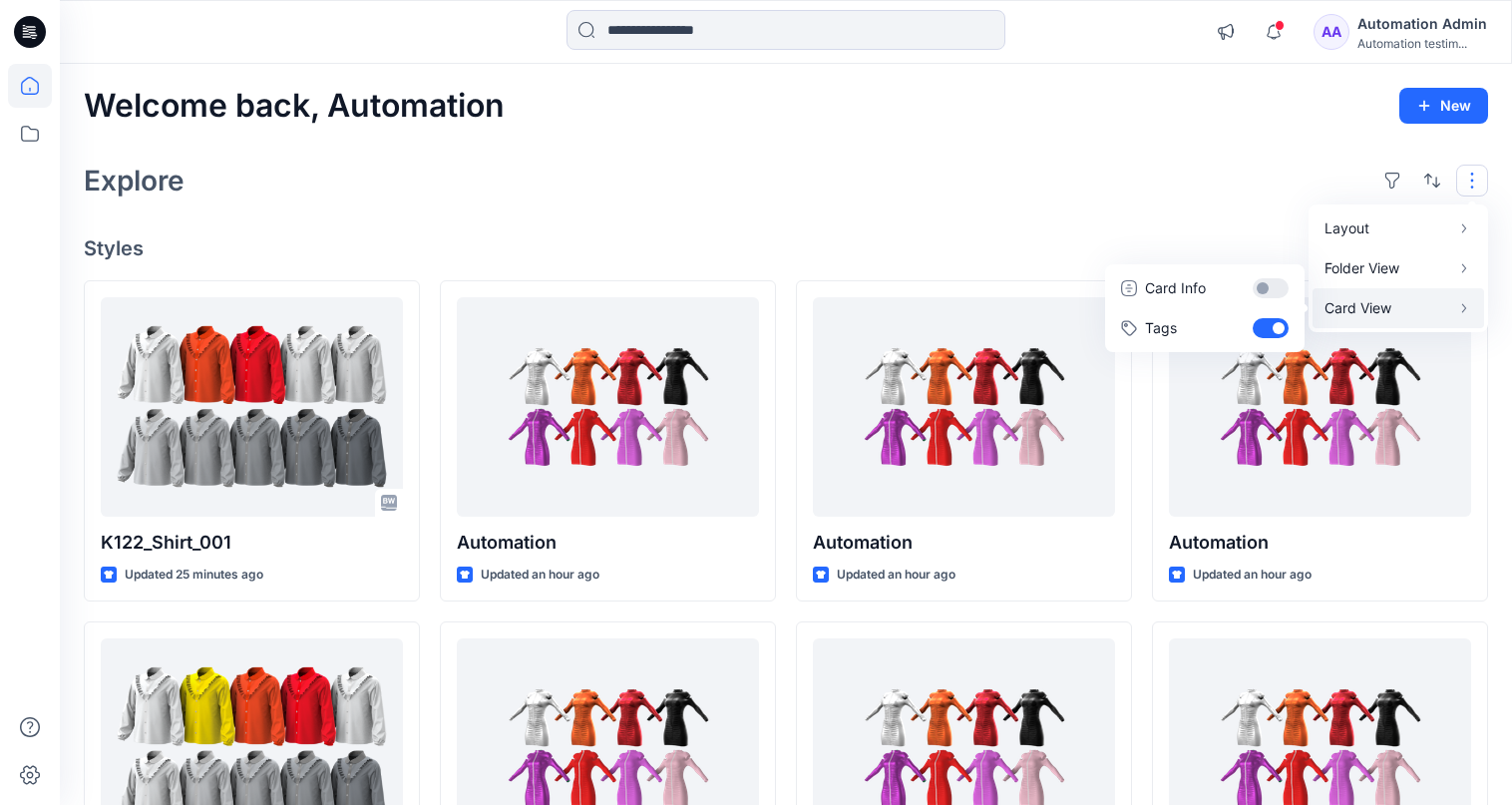 click on "Card View" at bounding box center [1387, 308] 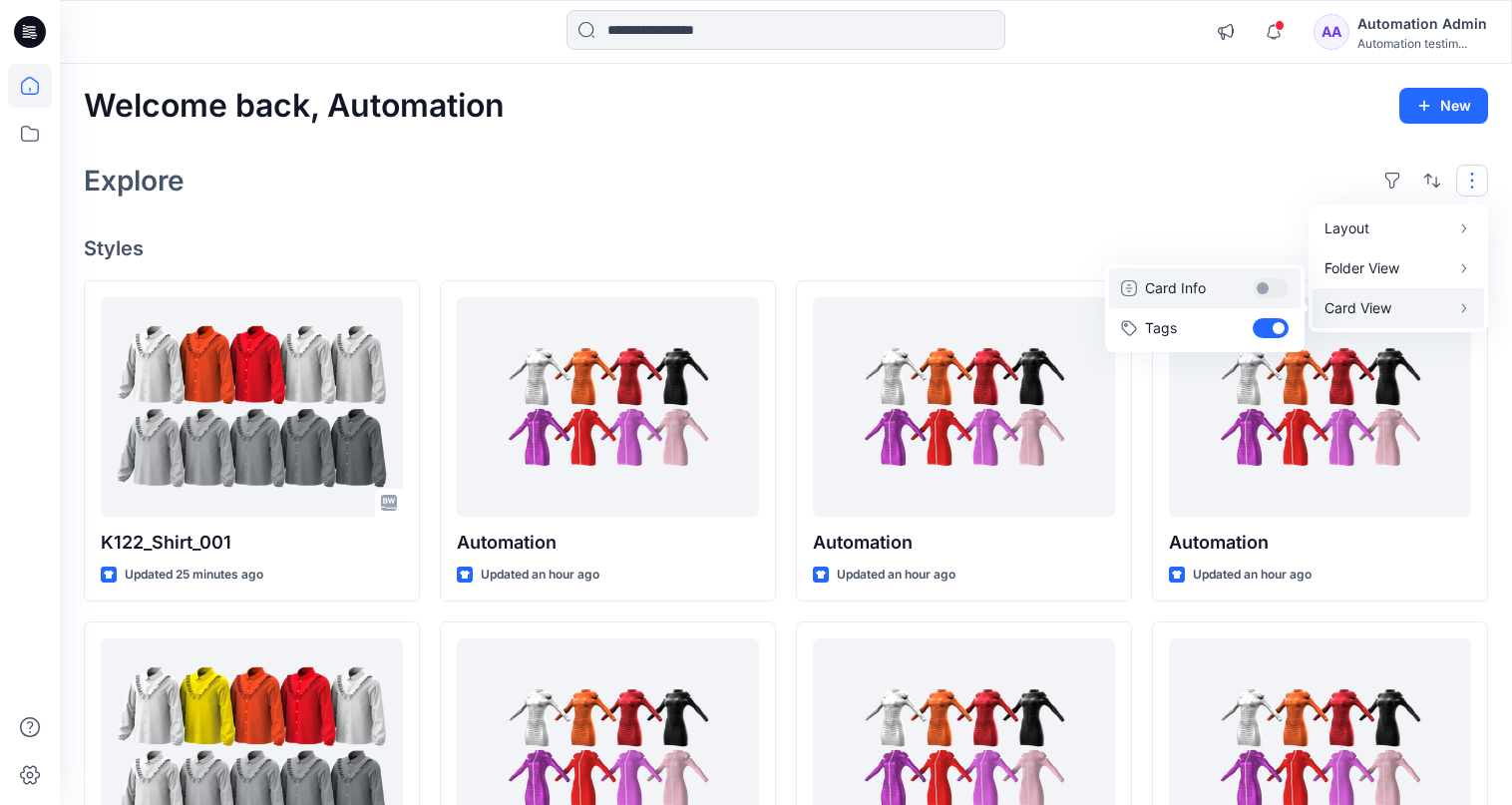click on "Card Info" at bounding box center (1205, 288) 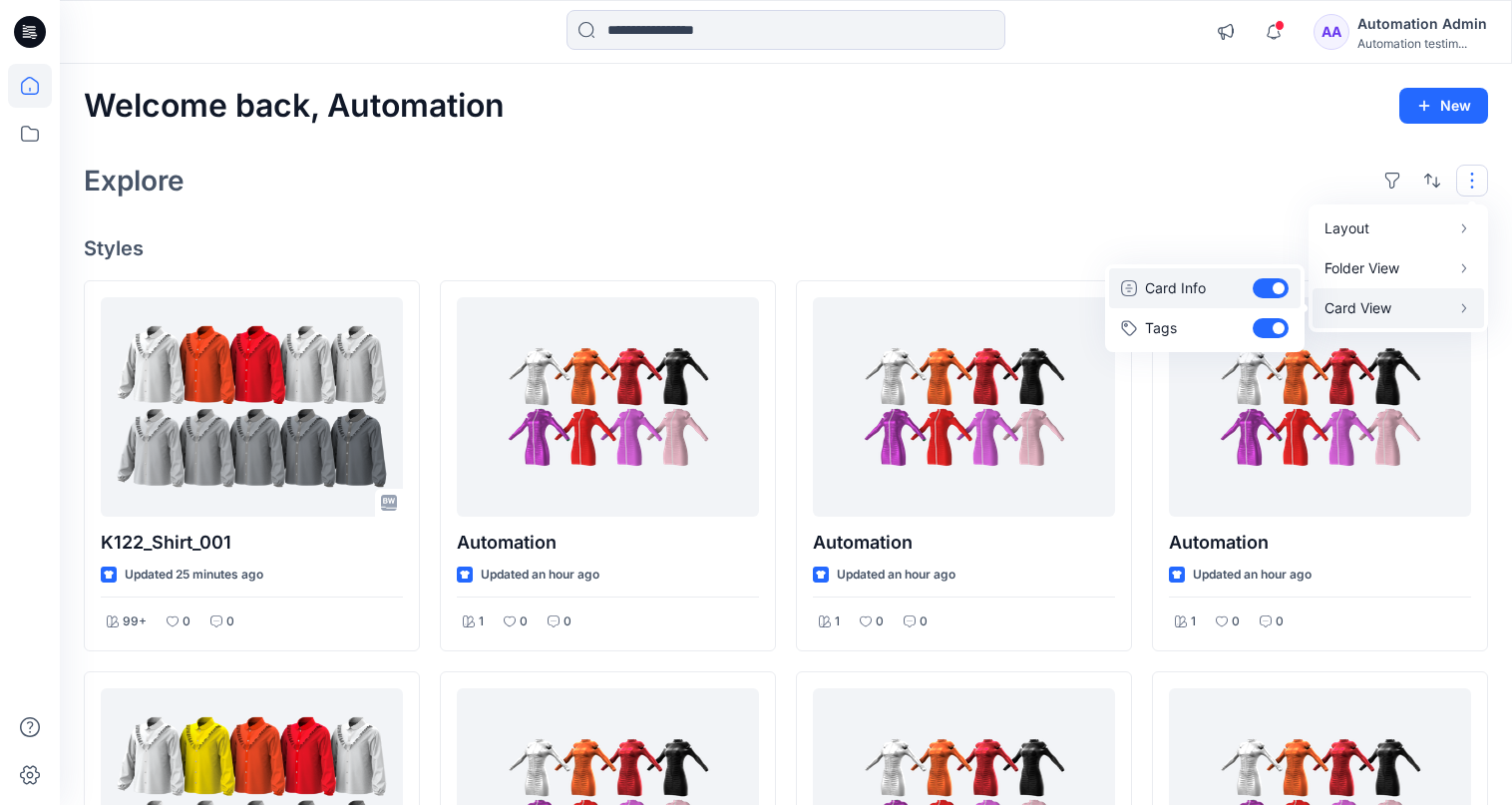 click on "Card Info" at bounding box center (1205, 288) 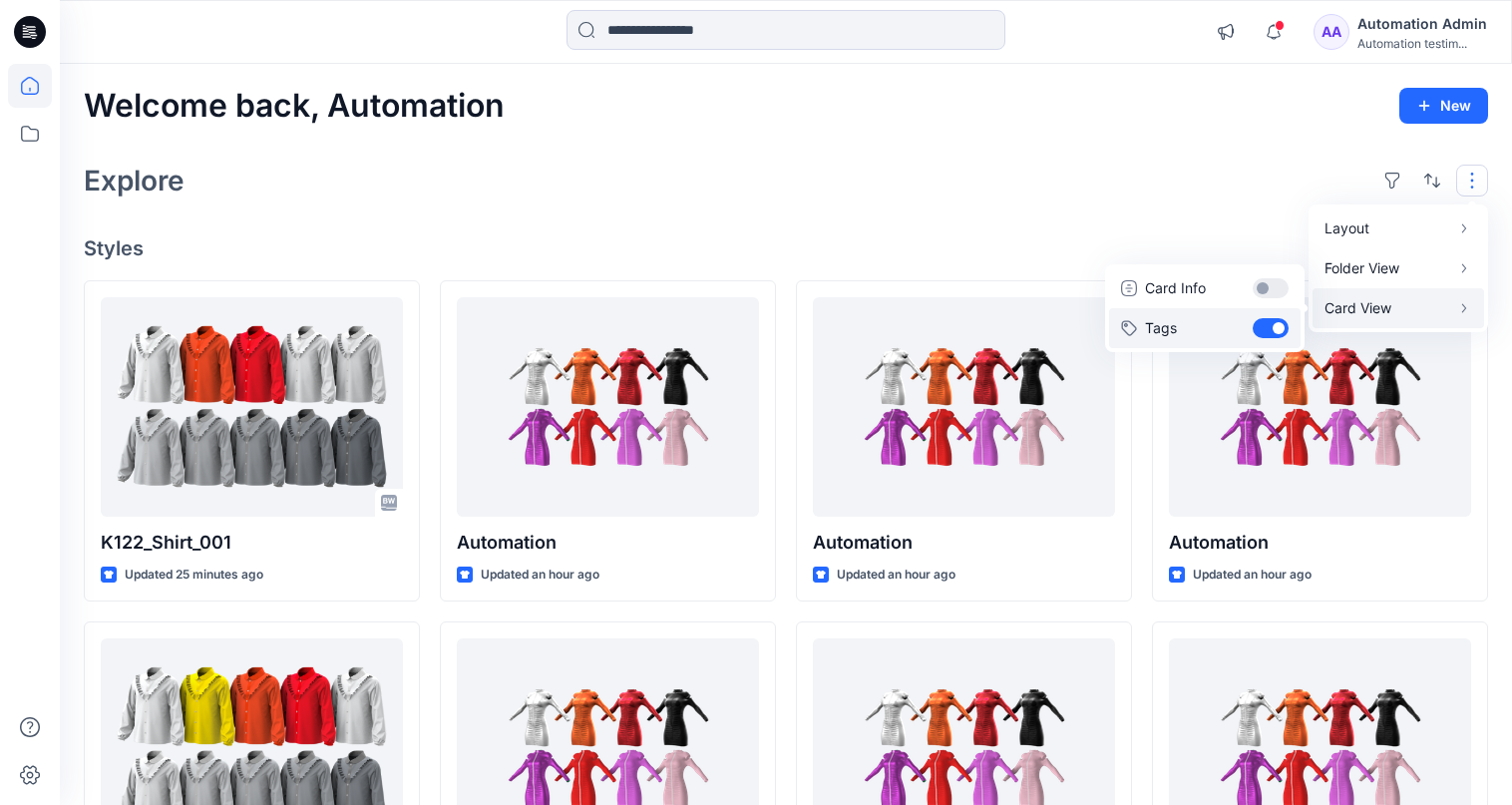 click on "Tags" at bounding box center [1205, 328] 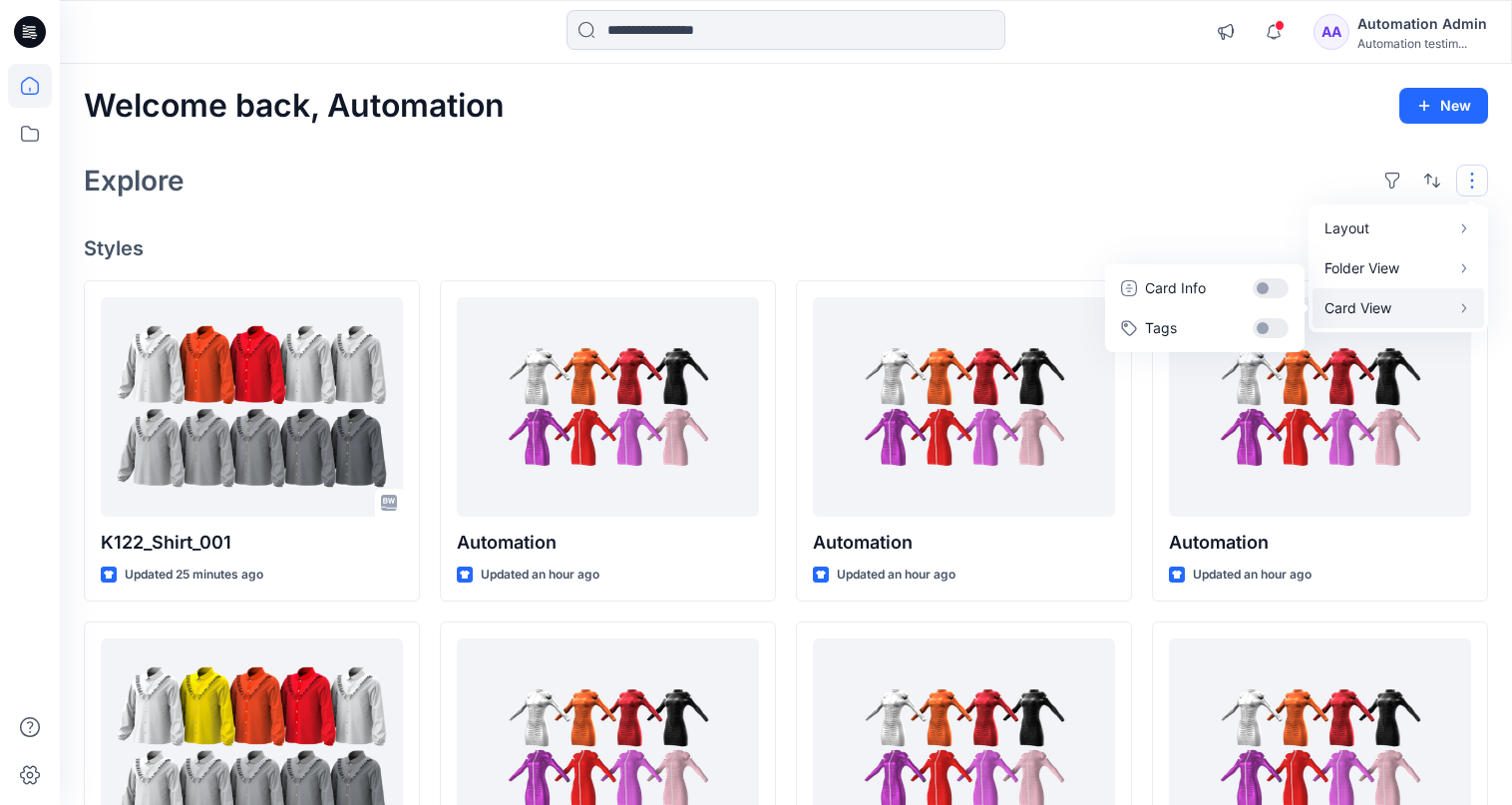 click on "Layout Grid Large Grid Folder View Compact Card Card View Card Info Tags" at bounding box center (1432, 181) 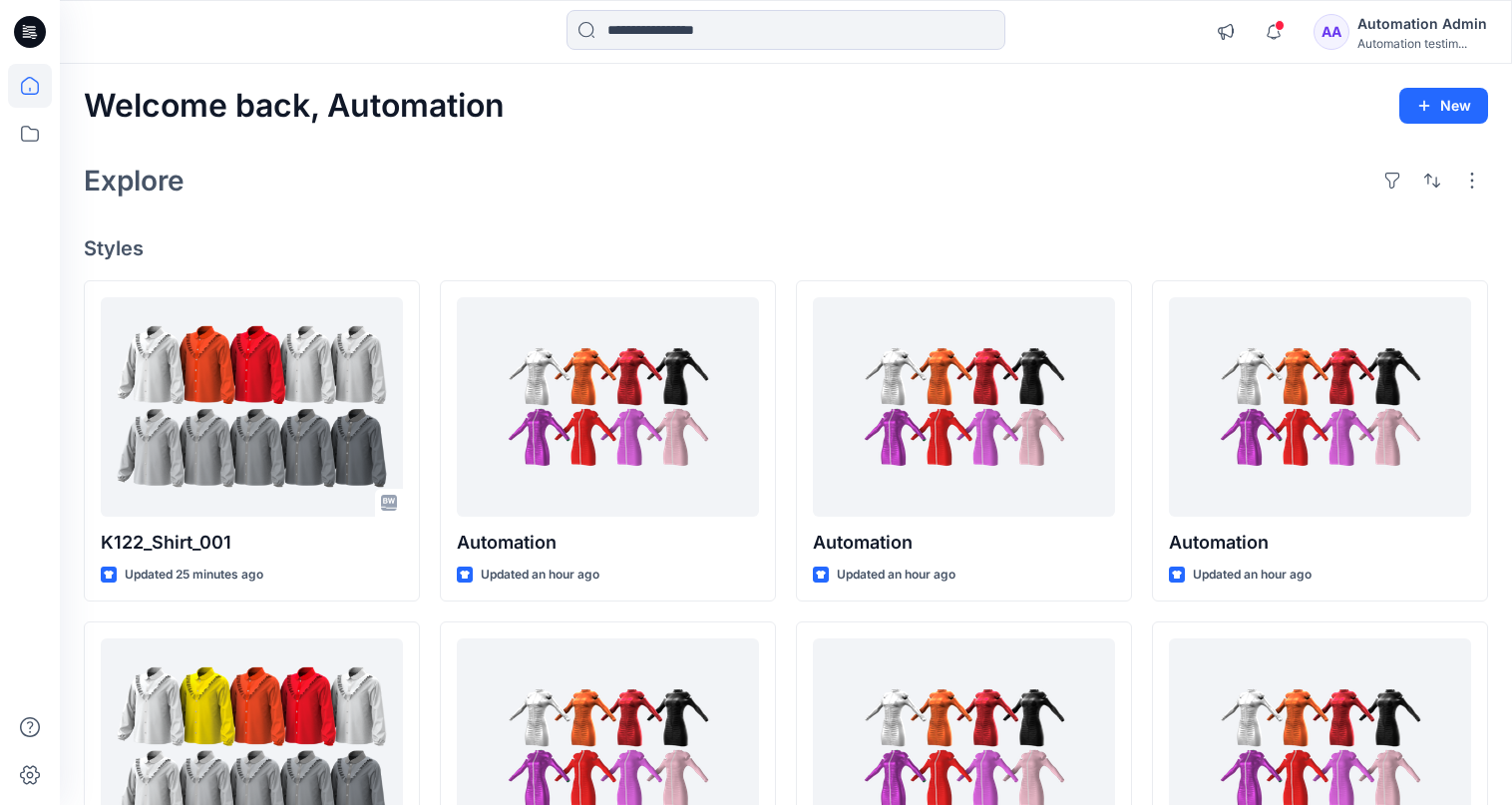 click on "Explore" at bounding box center [786, 181] 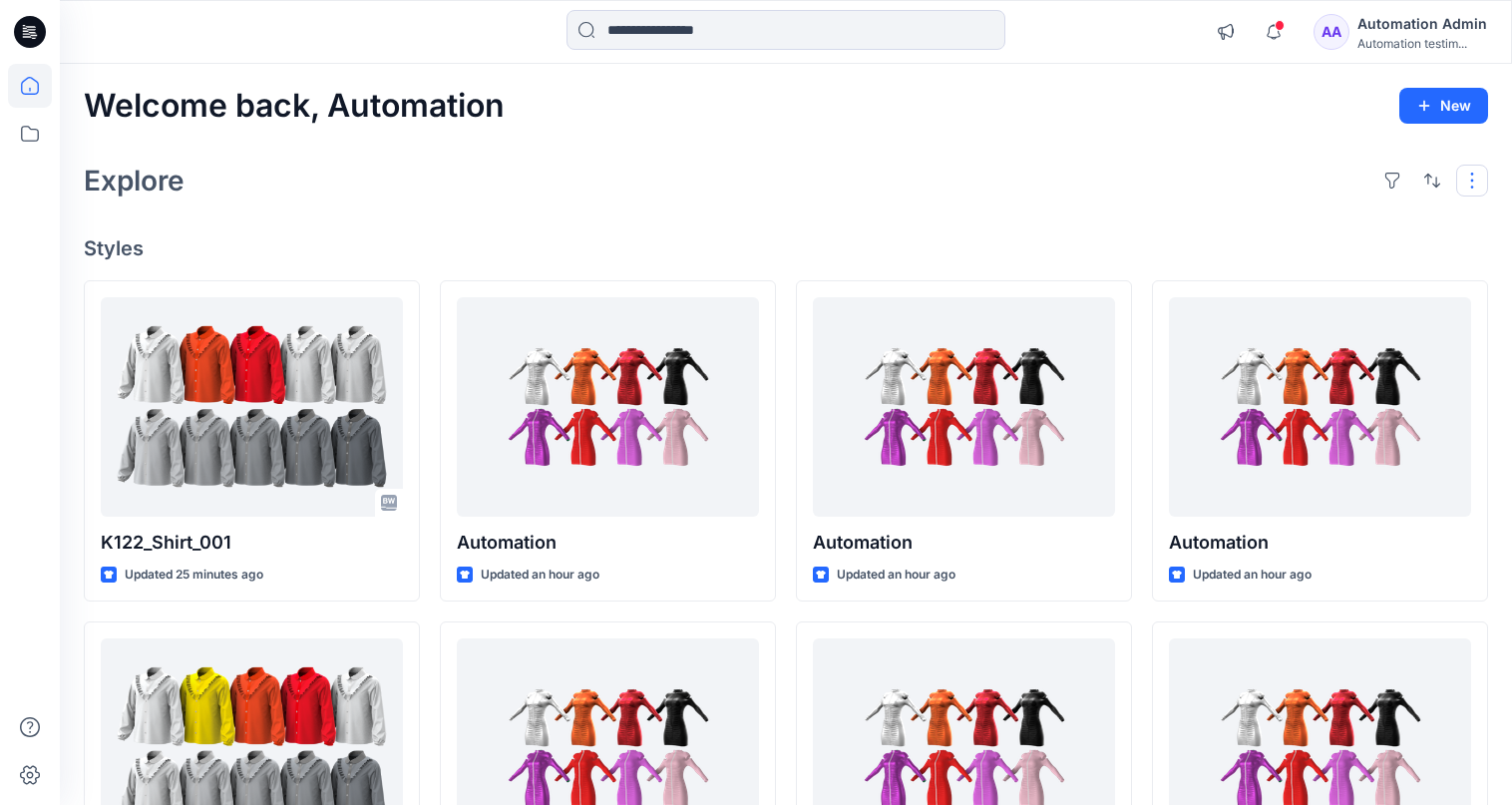 click at bounding box center (1472, 181) 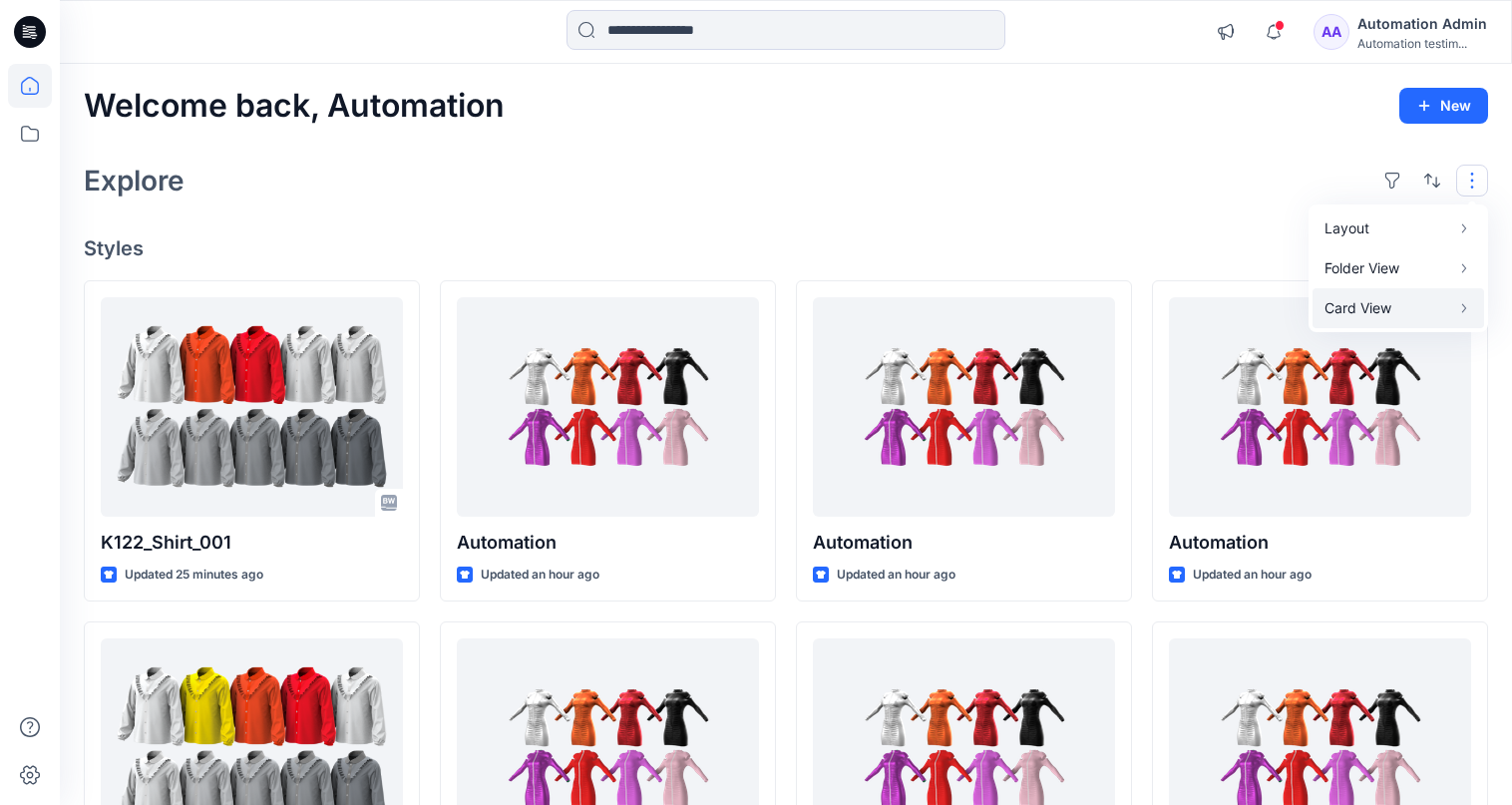 click on "Card View" at bounding box center [1387, 308] 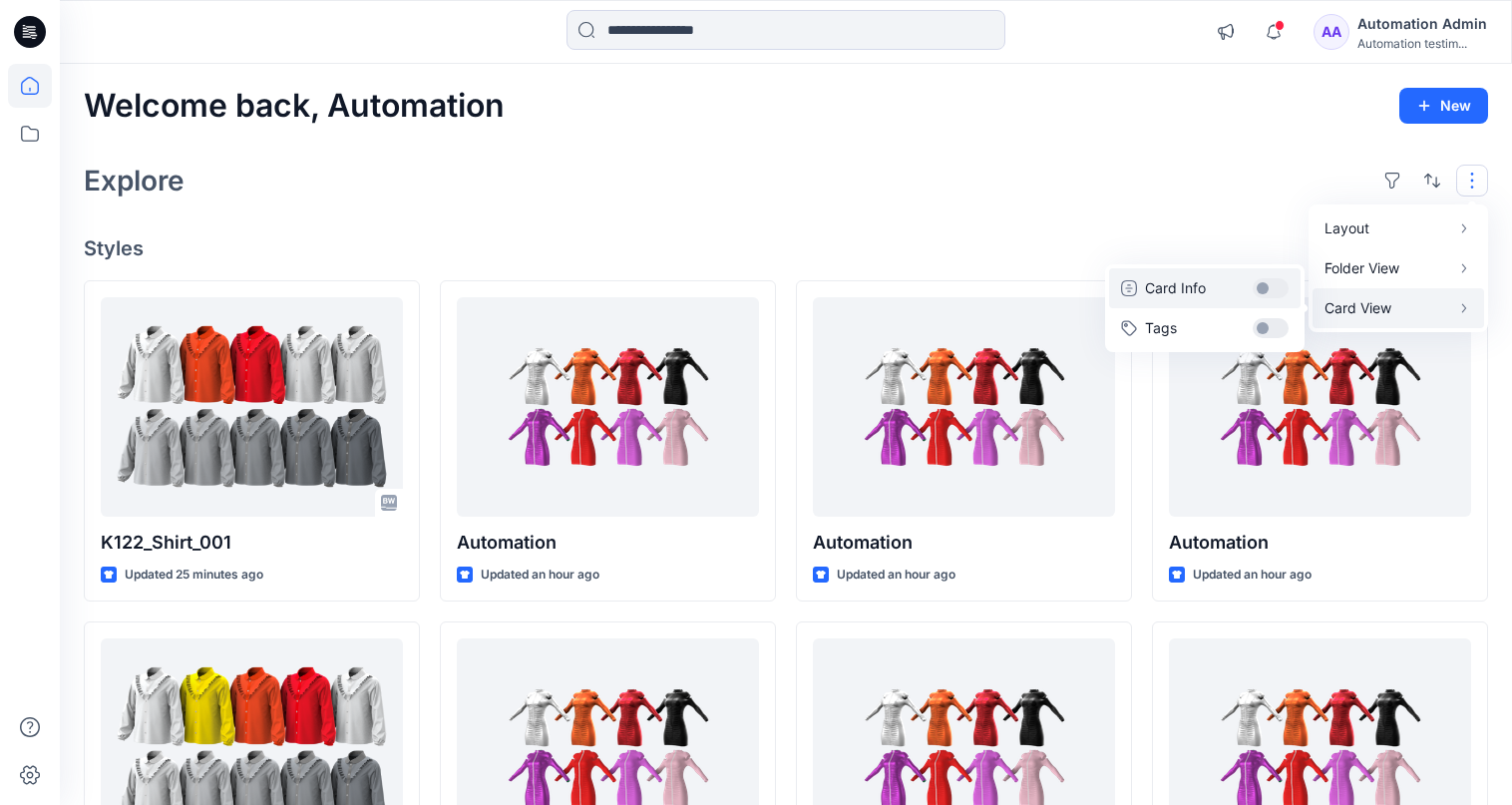 click on "Card Info" at bounding box center (1205, 288) 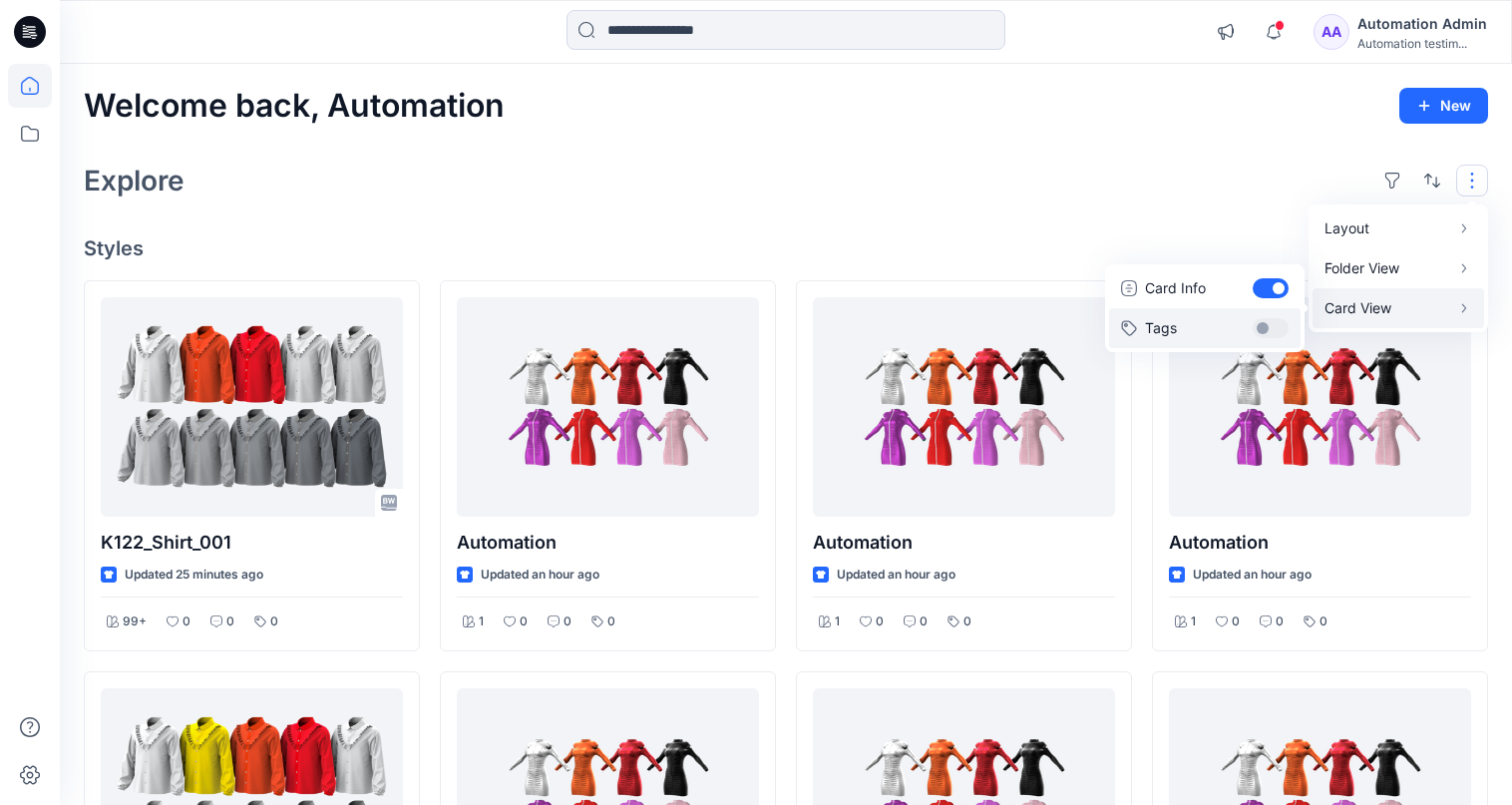 click on "Tags" at bounding box center (1205, 328) 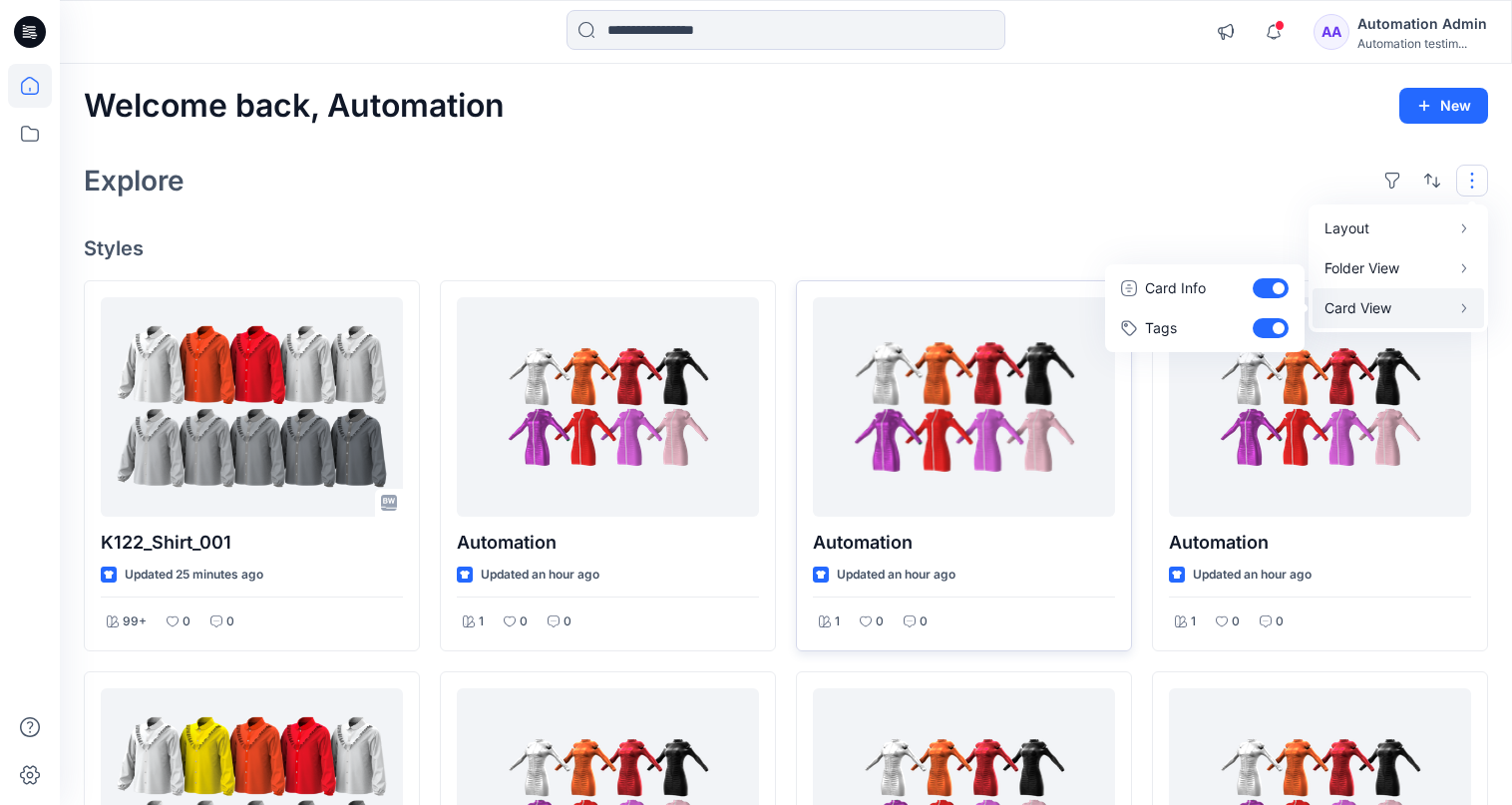 click on "1 0 0" at bounding box center (963, 615) 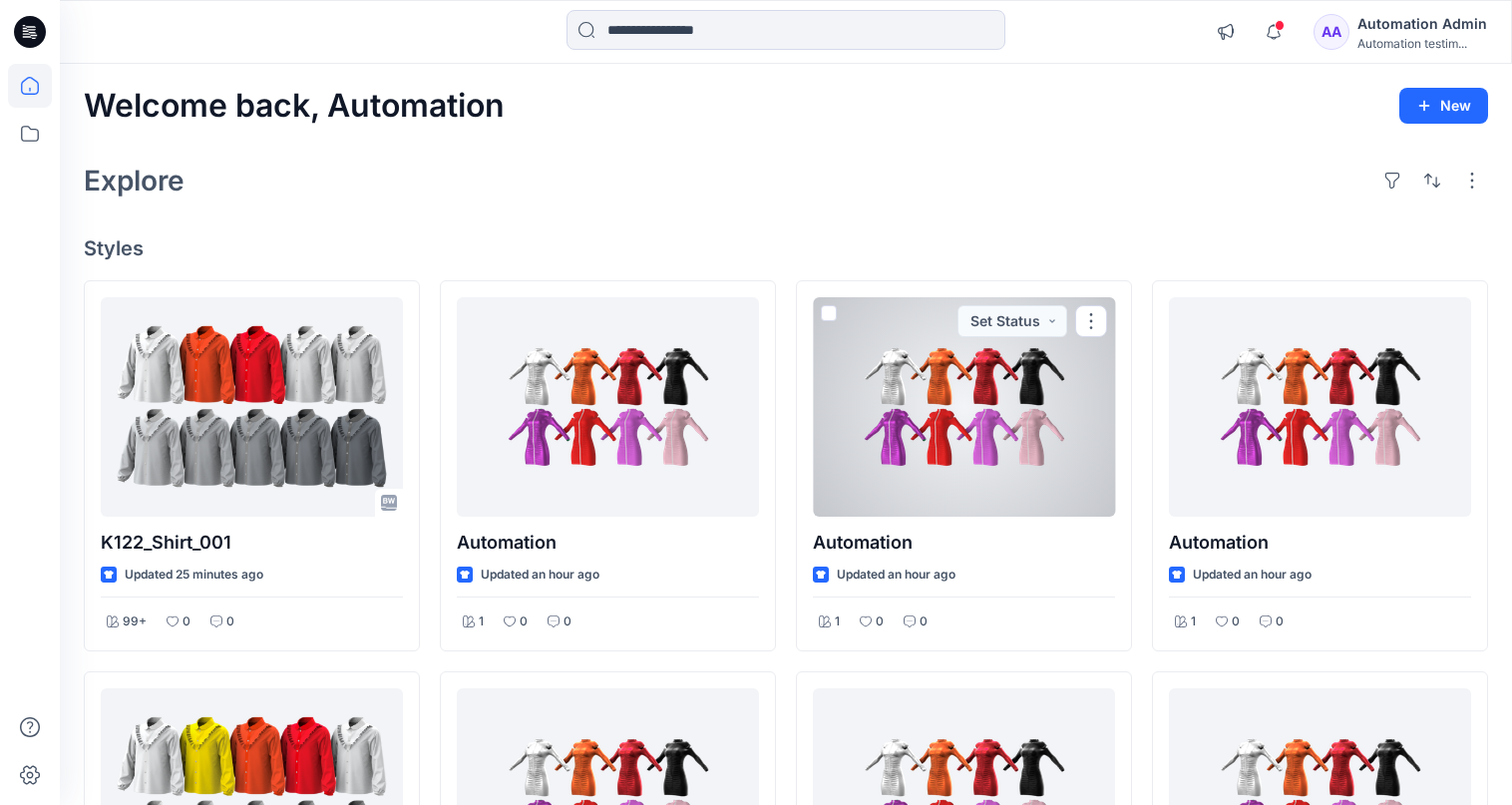 click on "AA Automation Admin Automation testim..." at bounding box center [1400, 32] 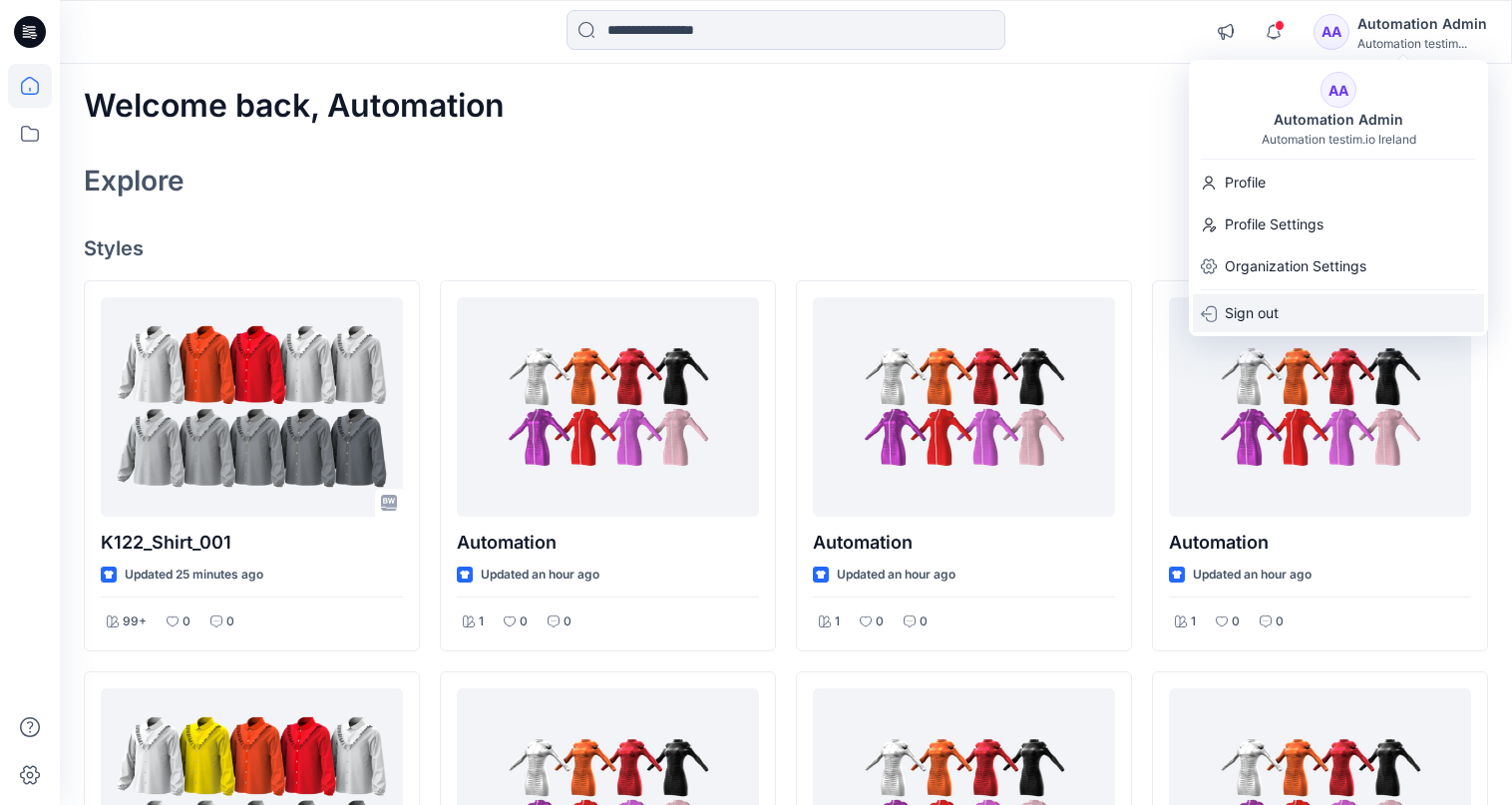 click on "Sign out" at bounding box center (1338, 313) 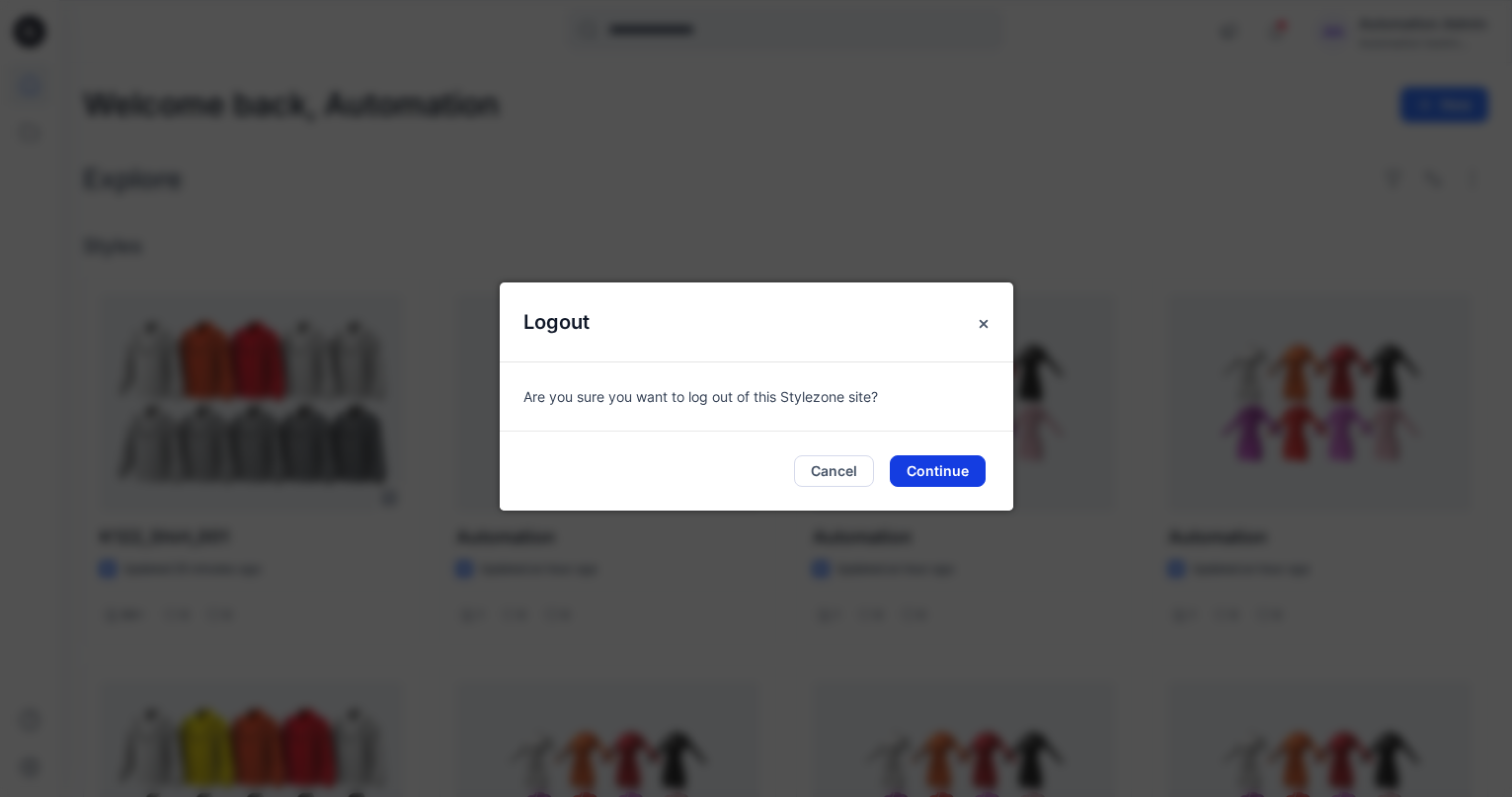 click on "Continue" at bounding box center (937, 471) 